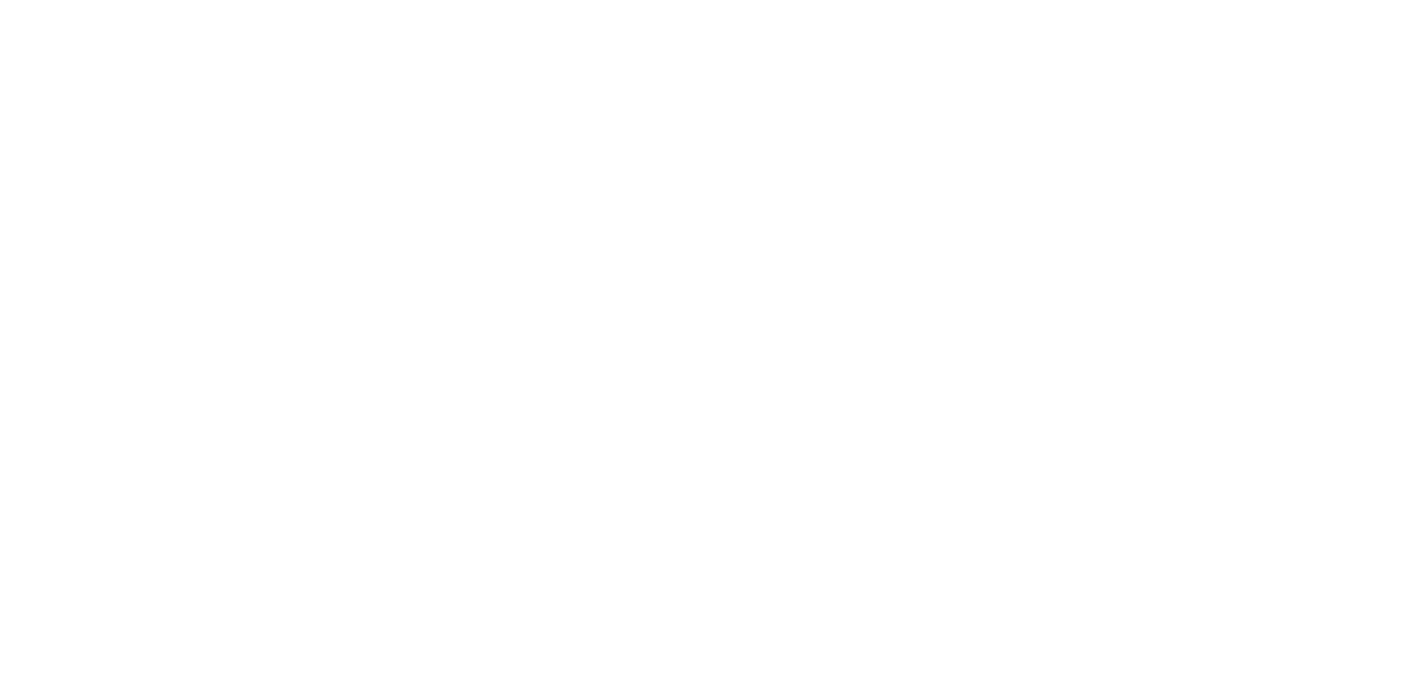 scroll, scrollTop: 0, scrollLeft: 0, axis: both 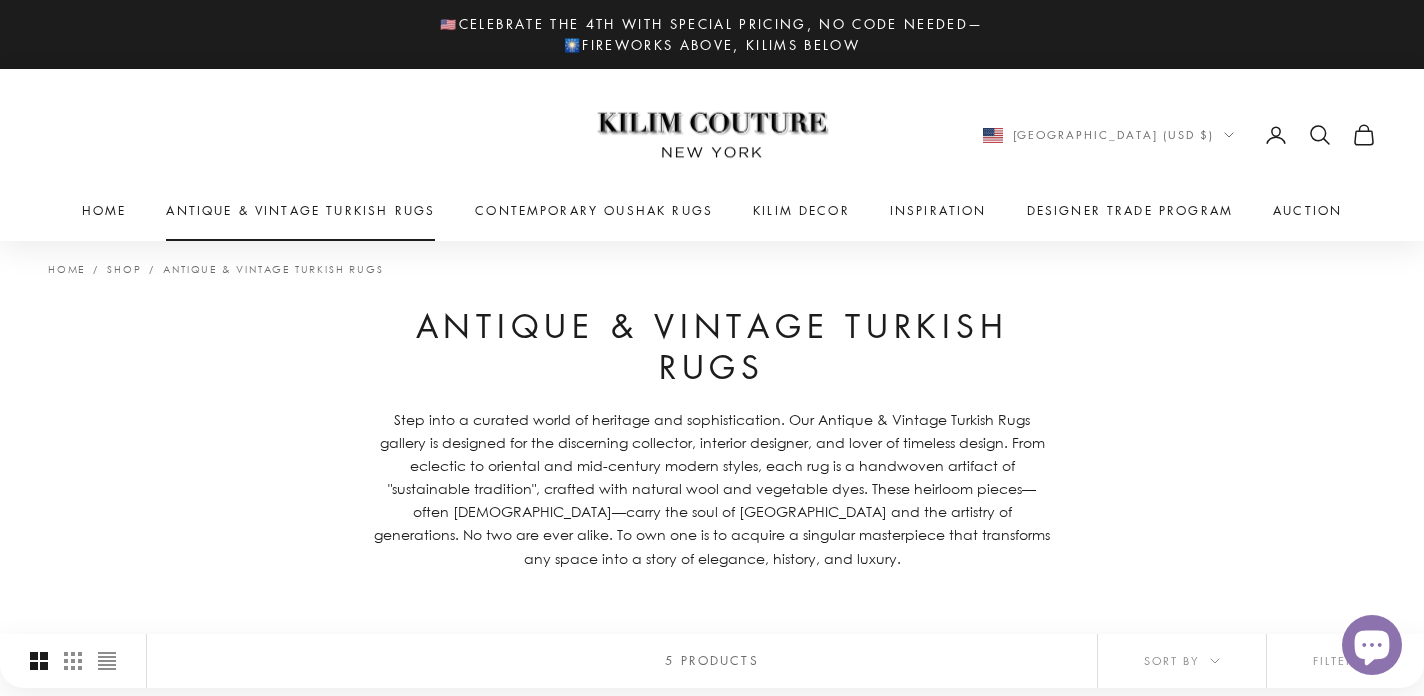 click on "Antique & Vintage Turkish Rugs" at bounding box center (300, 211) 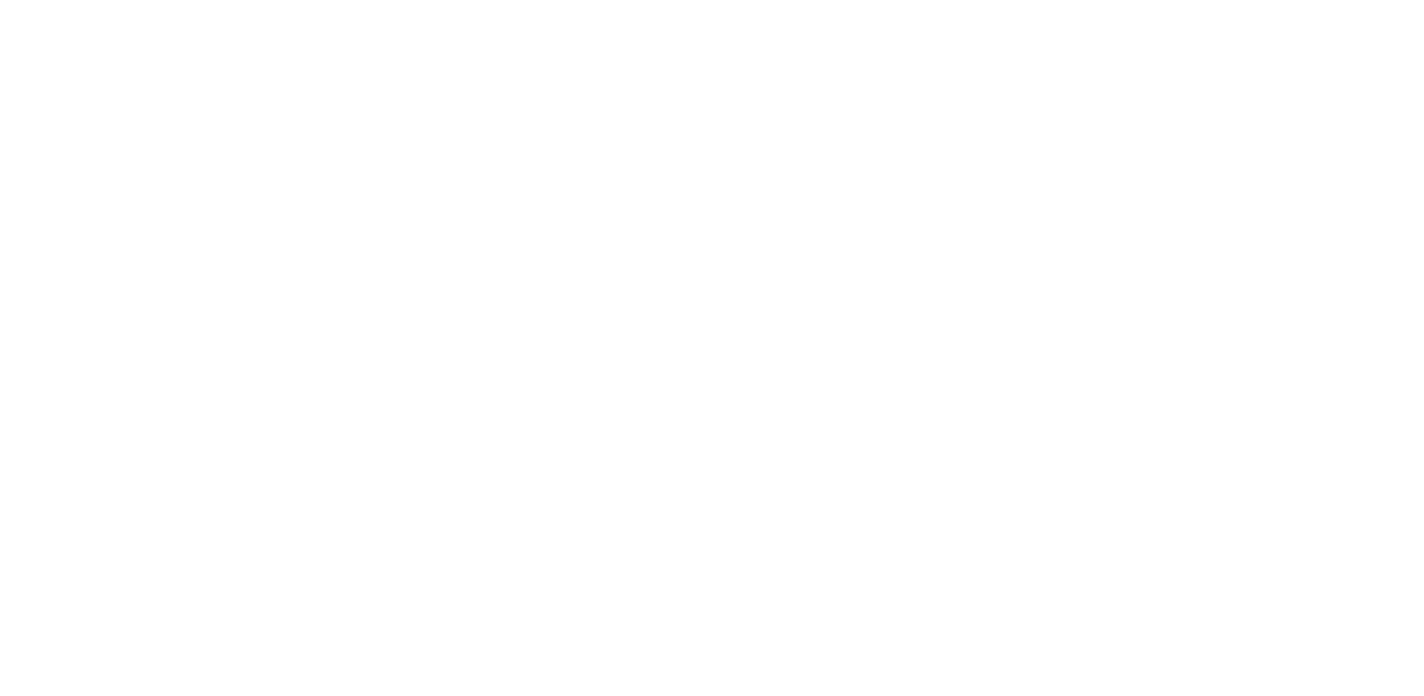 scroll, scrollTop: 0, scrollLeft: 0, axis: both 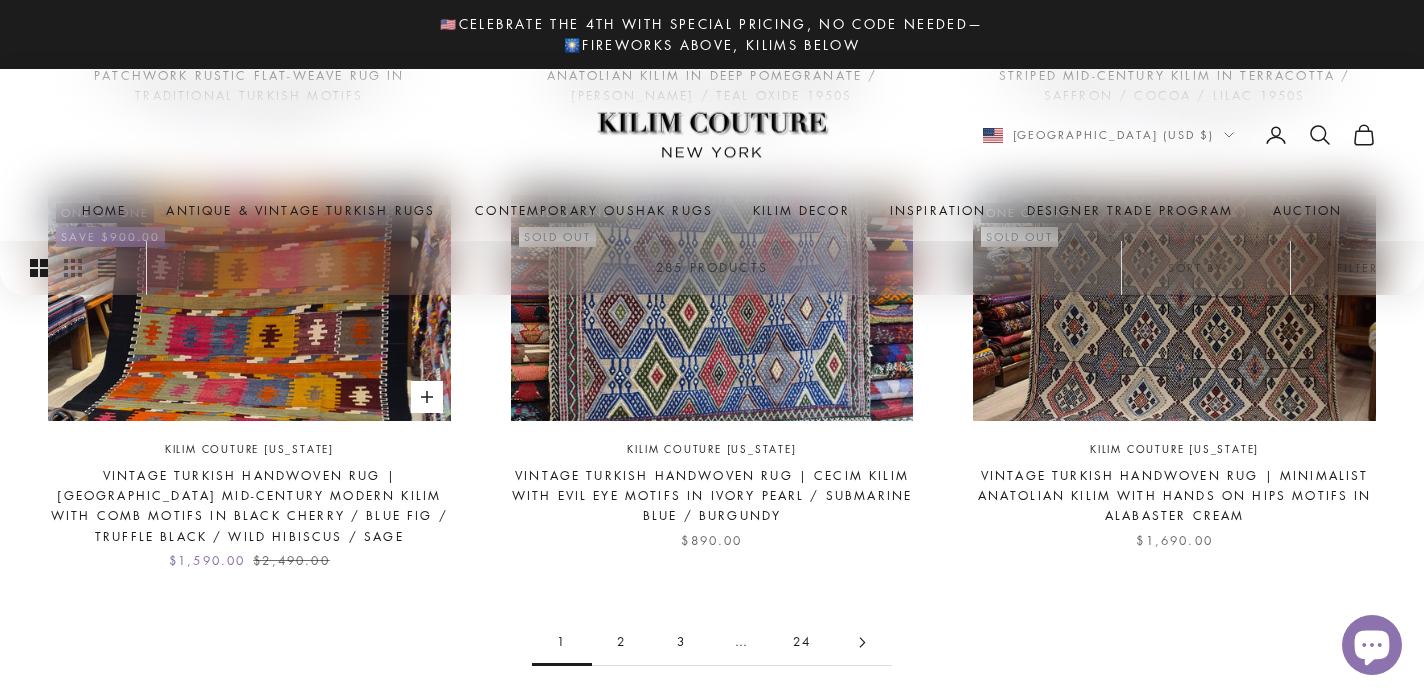click on "Vintage Turkish Handwoven Rug | Sivas Mid-Century Modern Kilim with Comb Motifs in Black Cherry / Blue Fig / Truffle Black / Wild Hibiscus / Sage" at bounding box center [249, 507] 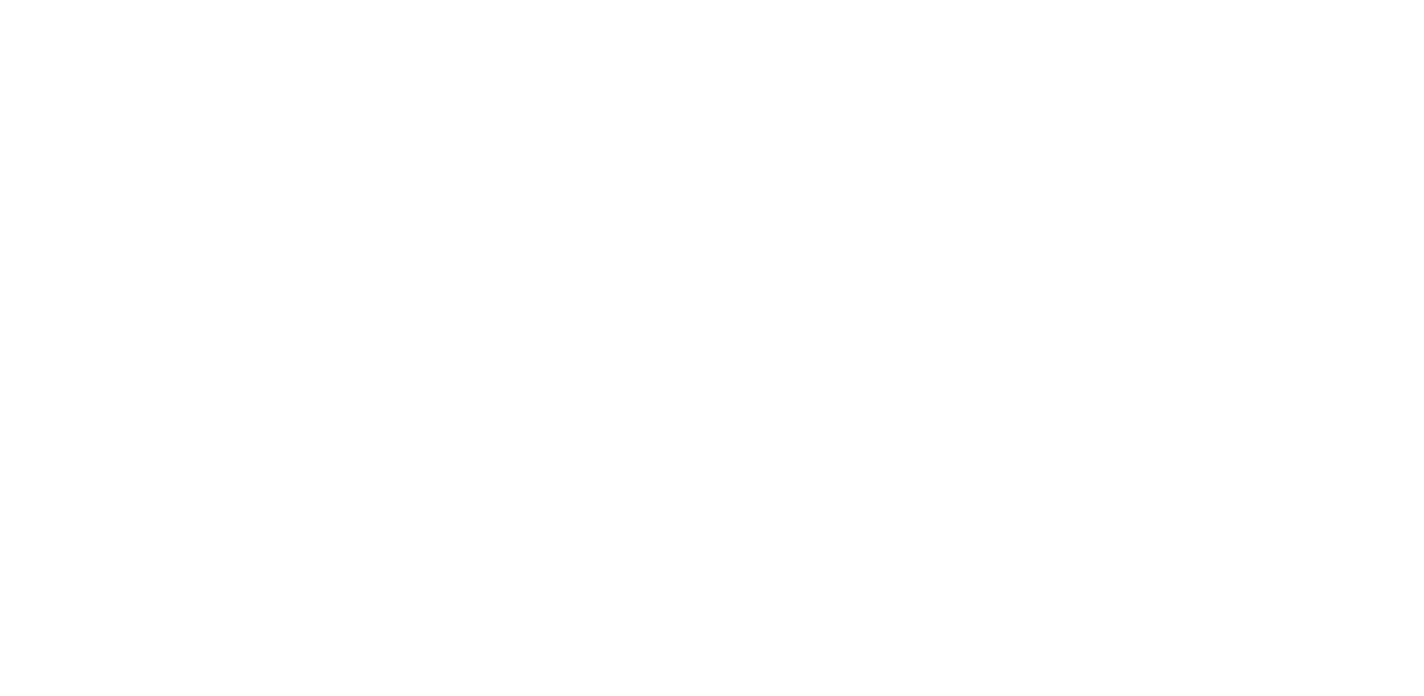 scroll, scrollTop: 0, scrollLeft: 0, axis: both 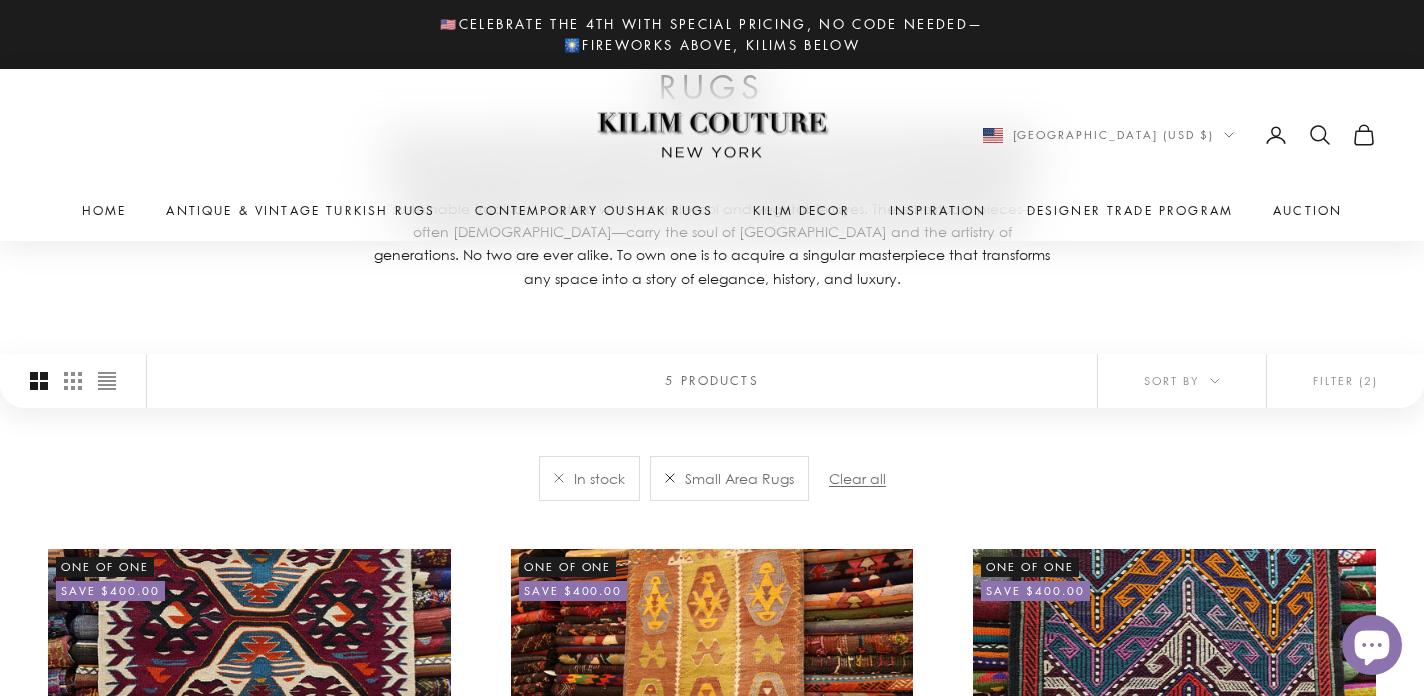 click at bounding box center [670, 478] 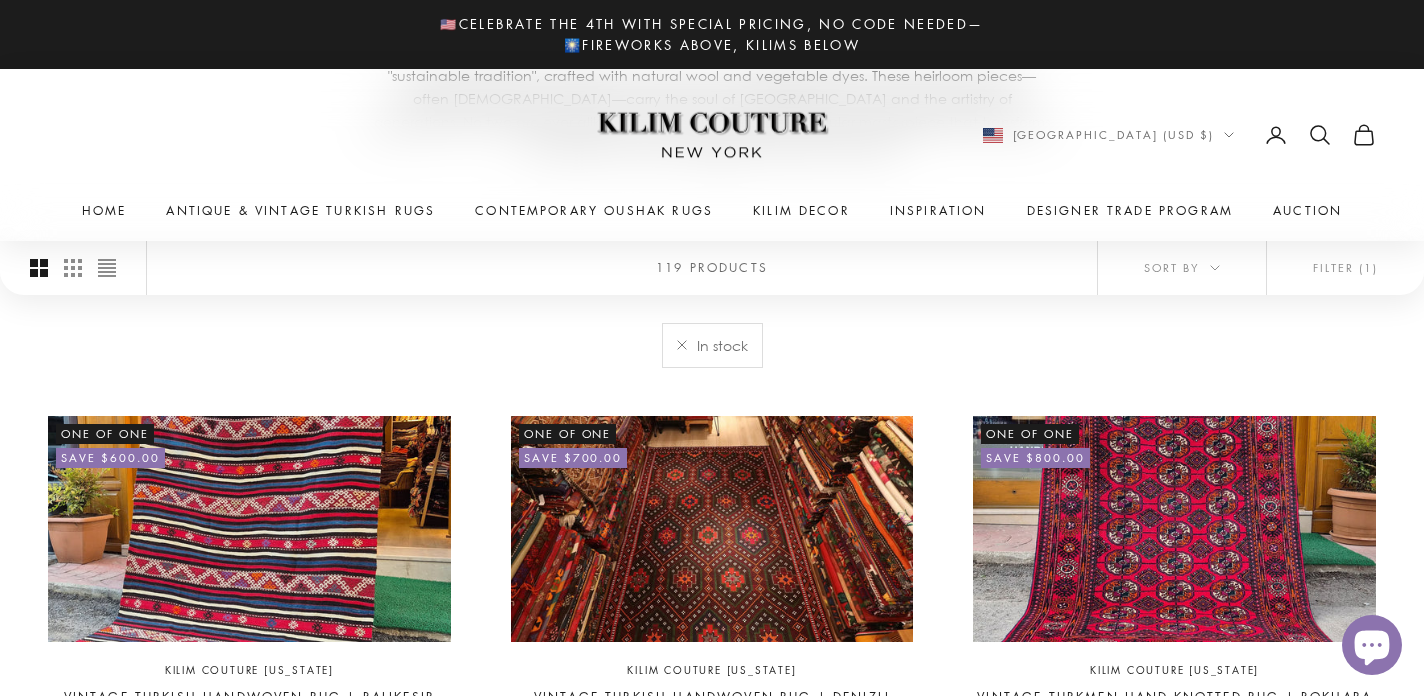 scroll, scrollTop: 421, scrollLeft: 0, axis: vertical 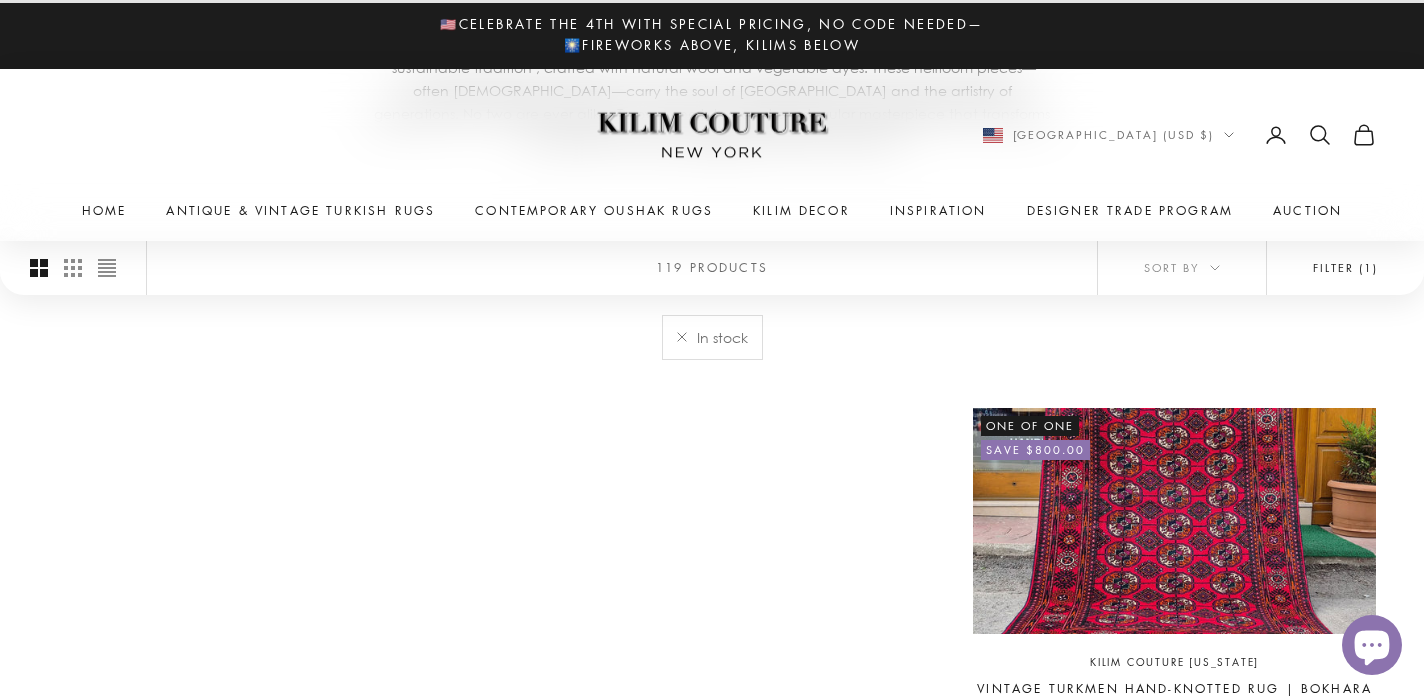 click on "Filter (1)" at bounding box center [1345, 268] 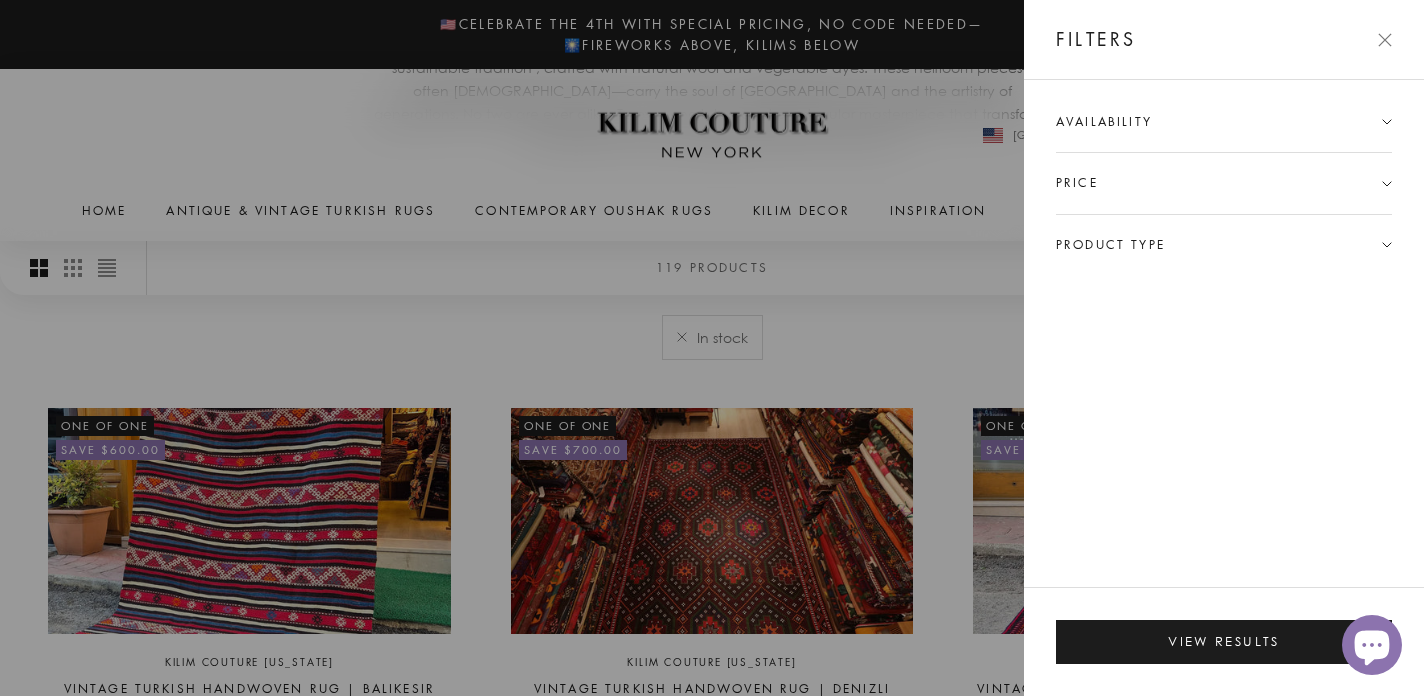click on "Product type" at bounding box center (1224, 245) 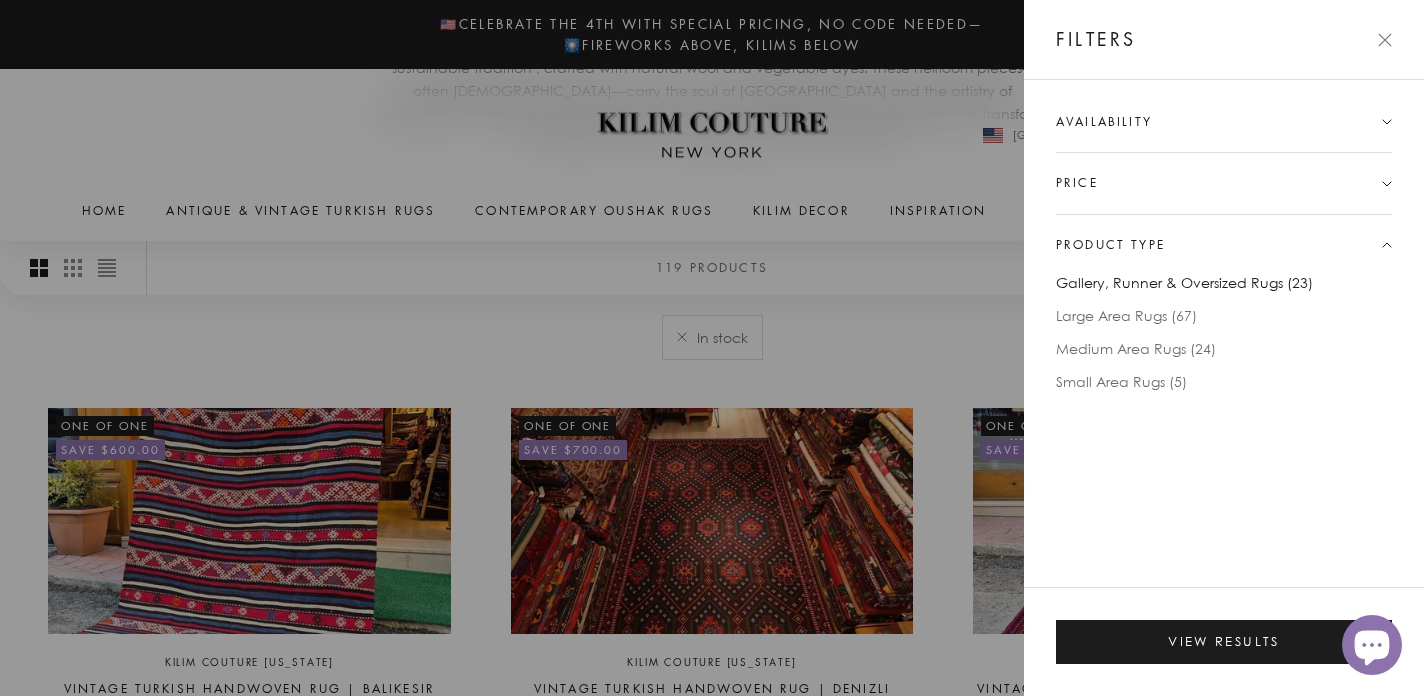 click on "Gallery, Runner & Oversized Rugs (23)" at bounding box center (1184, 282) 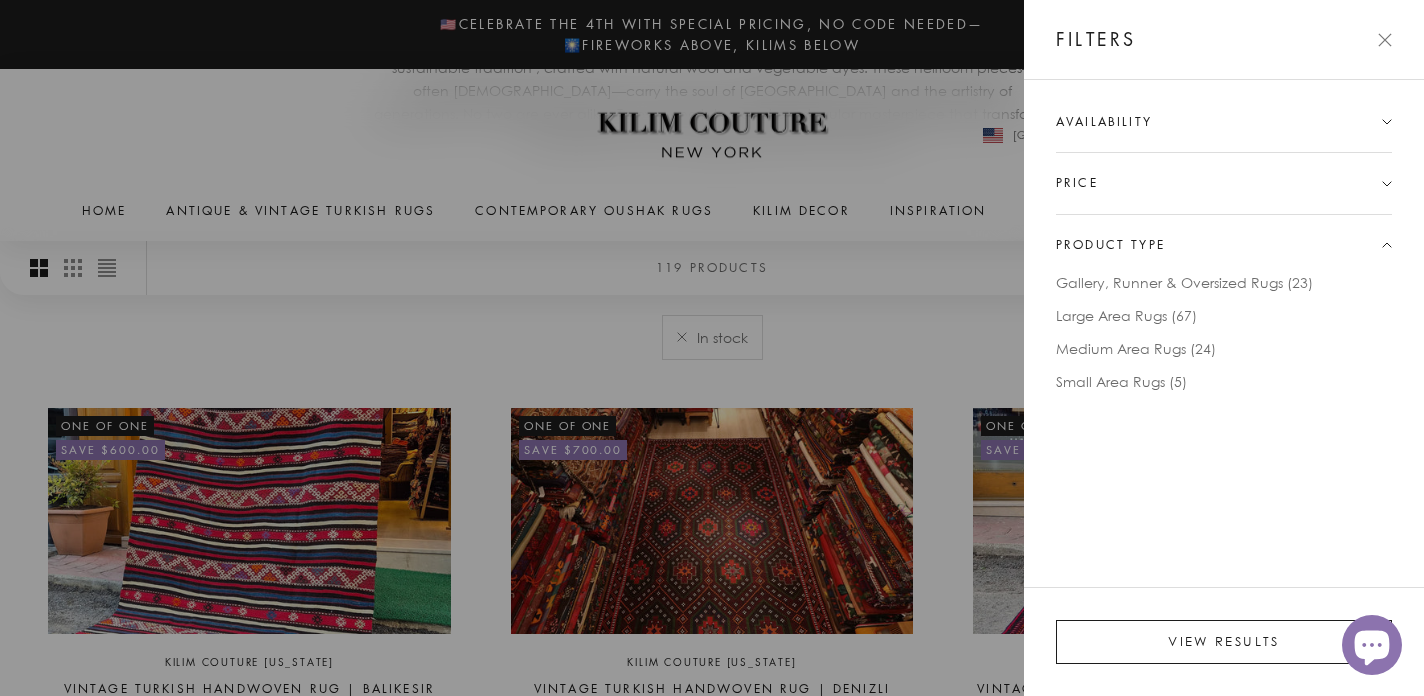 click on "View results" at bounding box center (1224, 642) 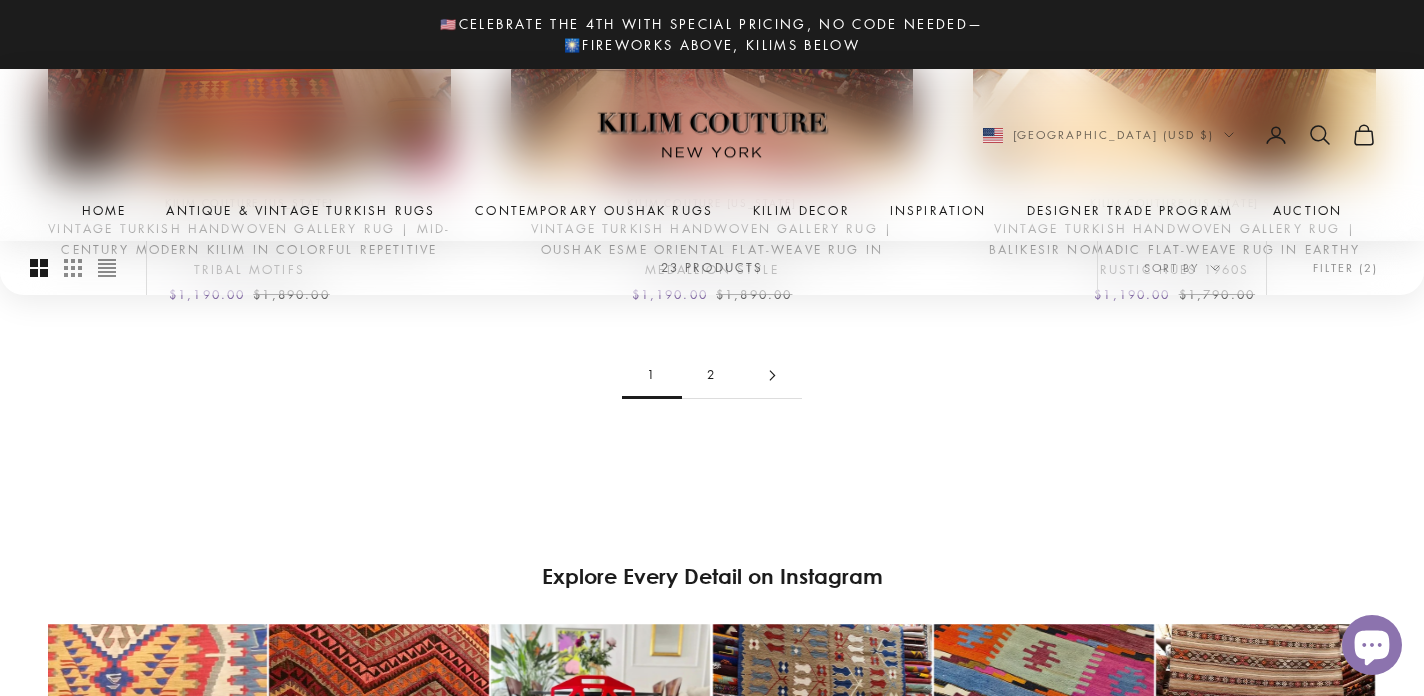 scroll, scrollTop: 2150, scrollLeft: 0, axis: vertical 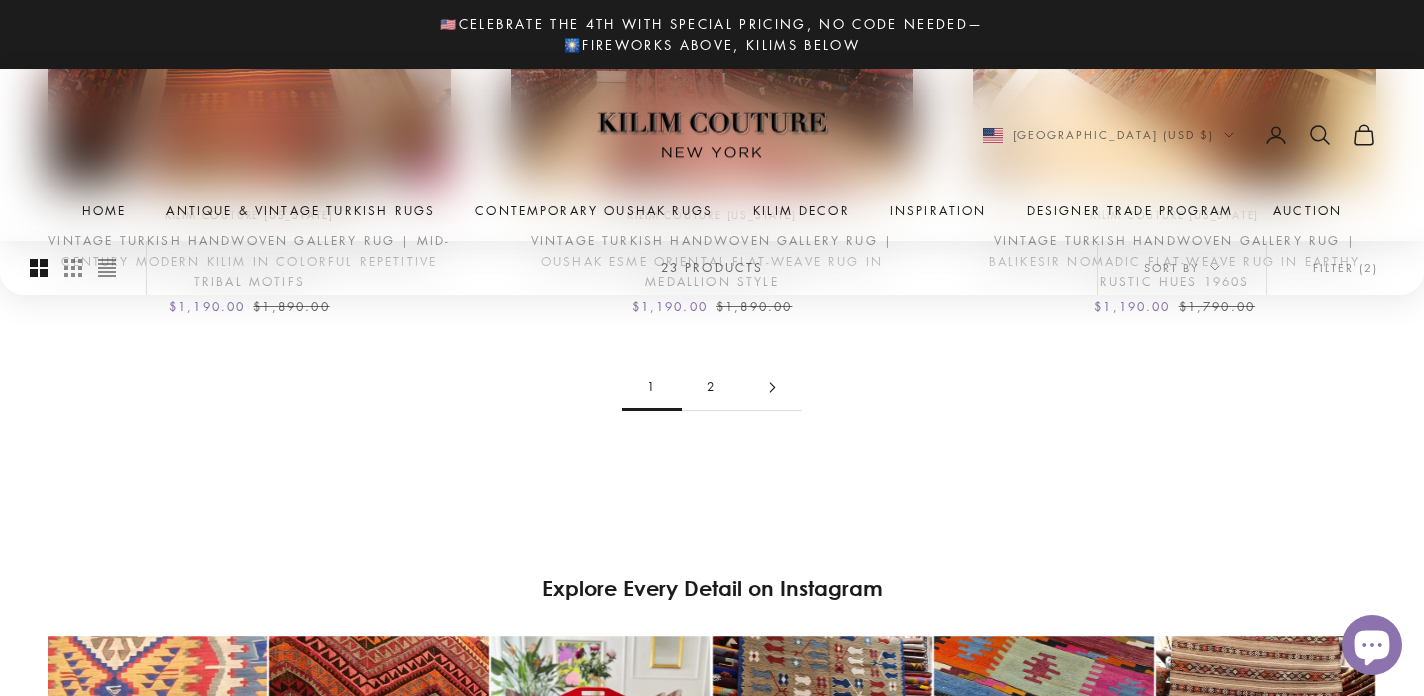 click on "2" at bounding box center [712, 387] 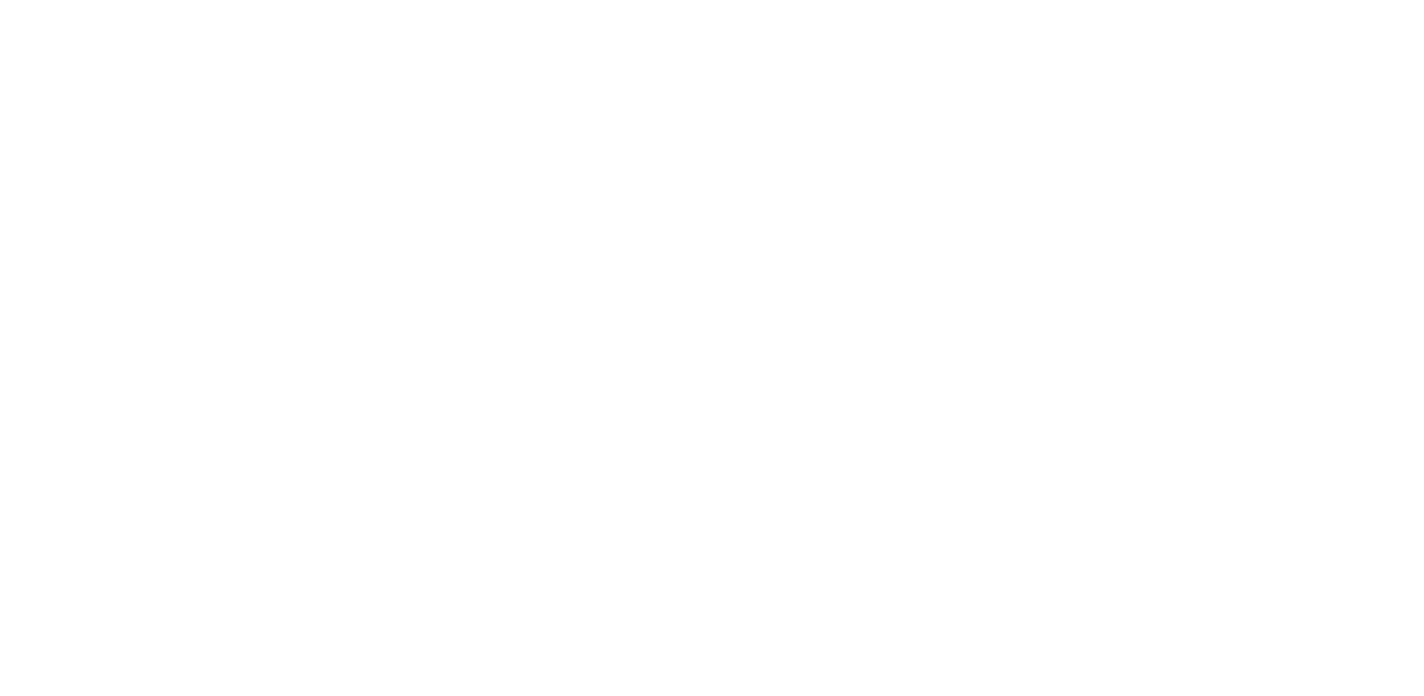 scroll, scrollTop: 0, scrollLeft: 0, axis: both 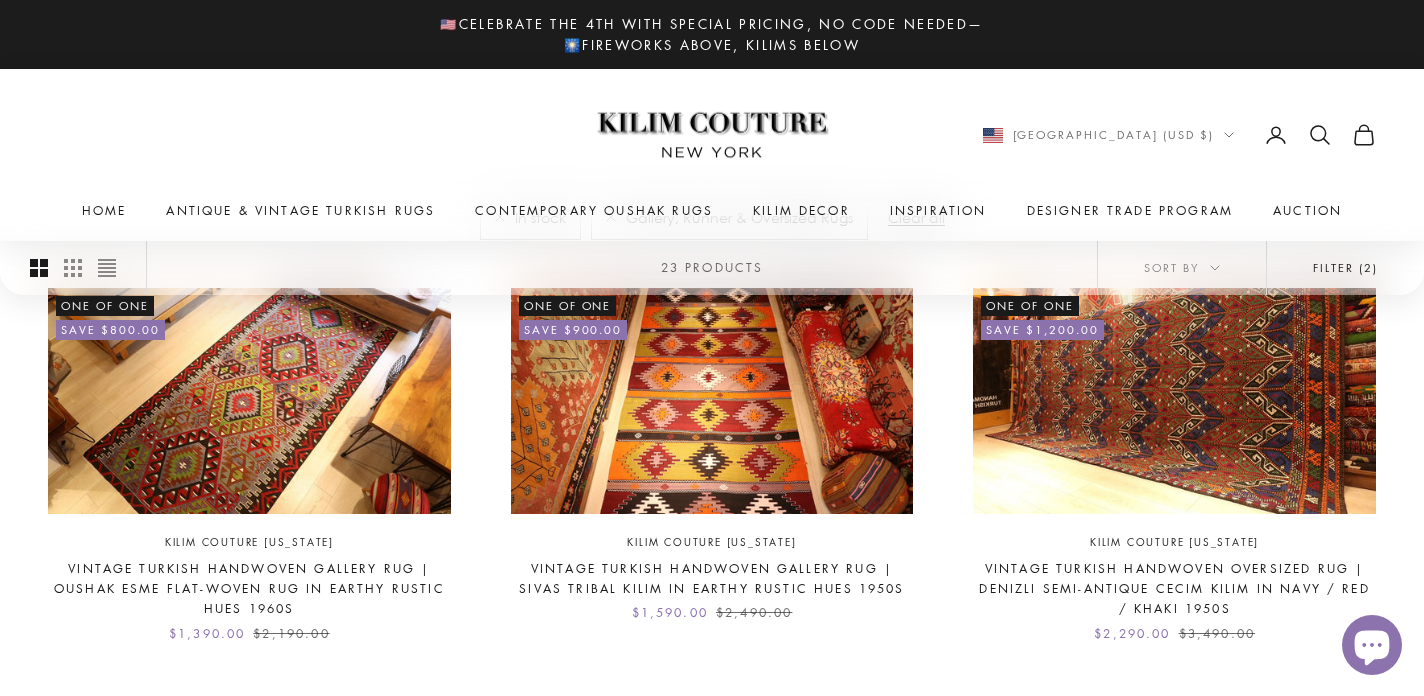 click on "Filter (2)" at bounding box center (1345, 268) 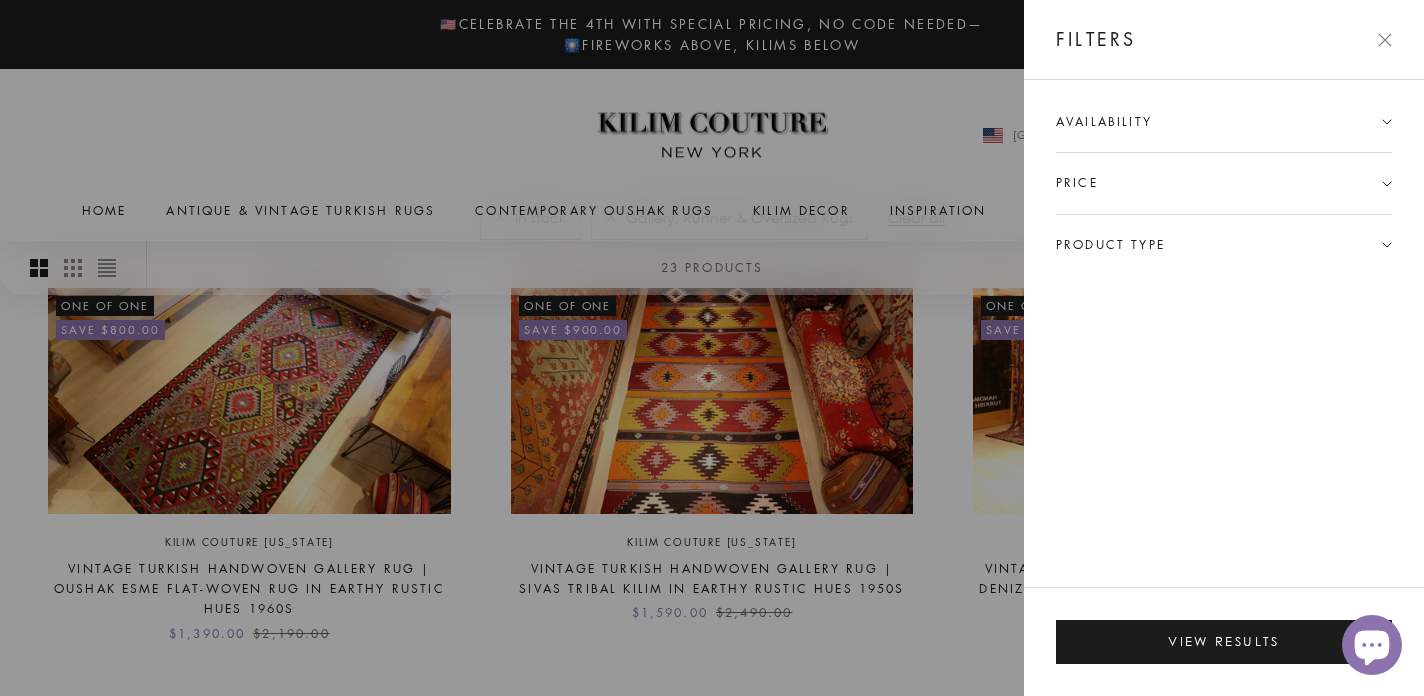 click on "Product type" at bounding box center (1224, 245) 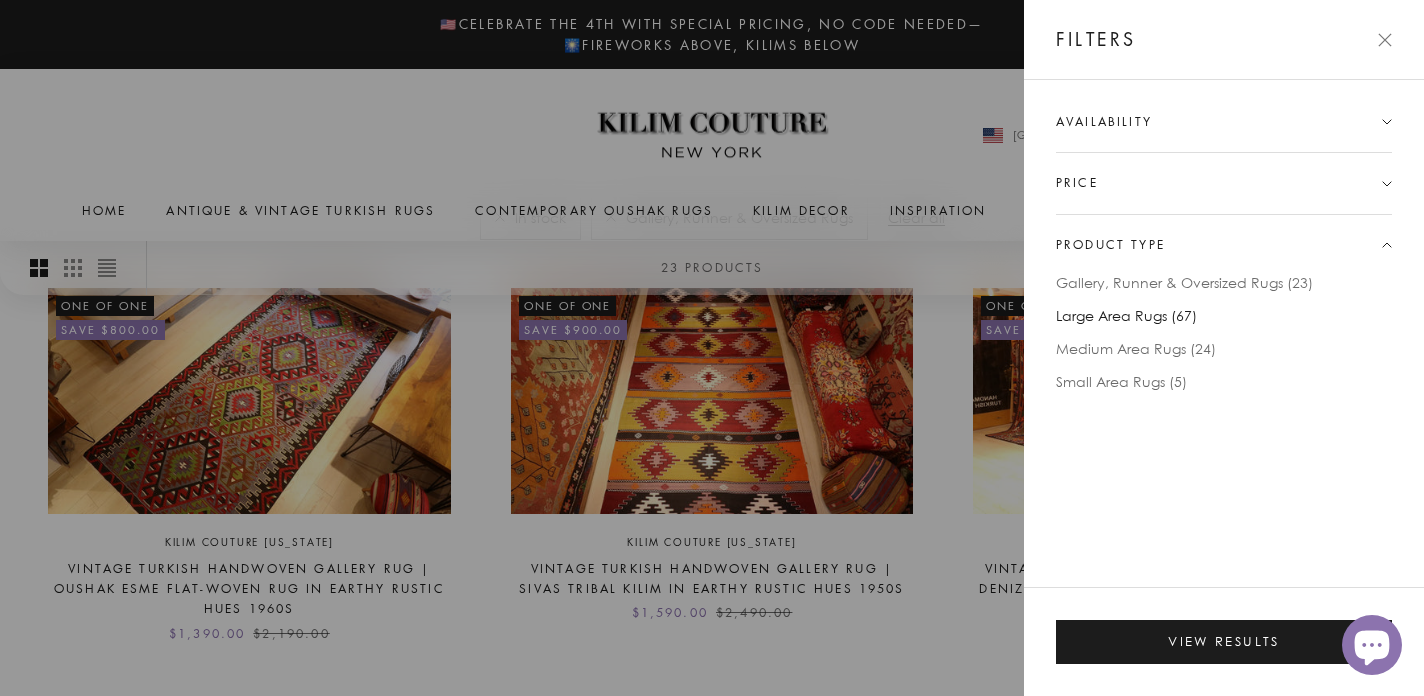 click on "Large Area Rugs (67)" at bounding box center [1126, 315] 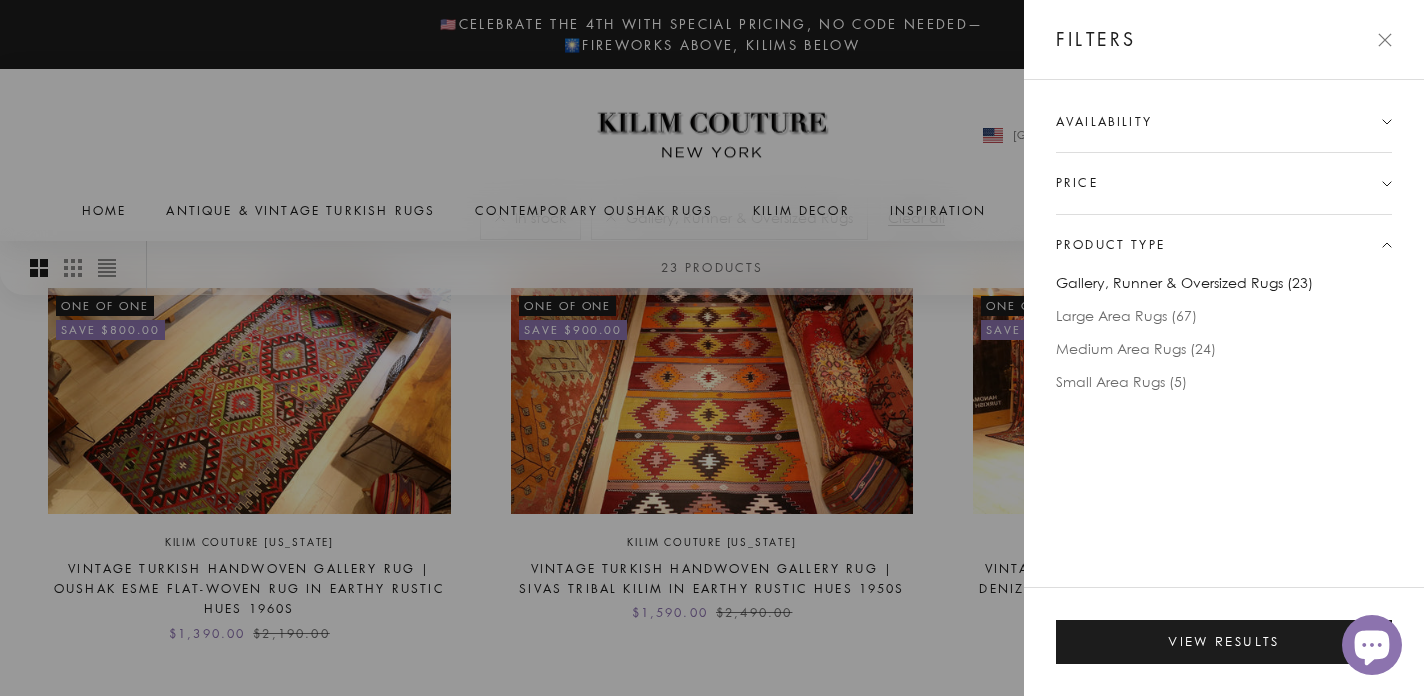 click on "Gallery, Runner & Oversized Rugs (23)" at bounding box center (1184, 282) 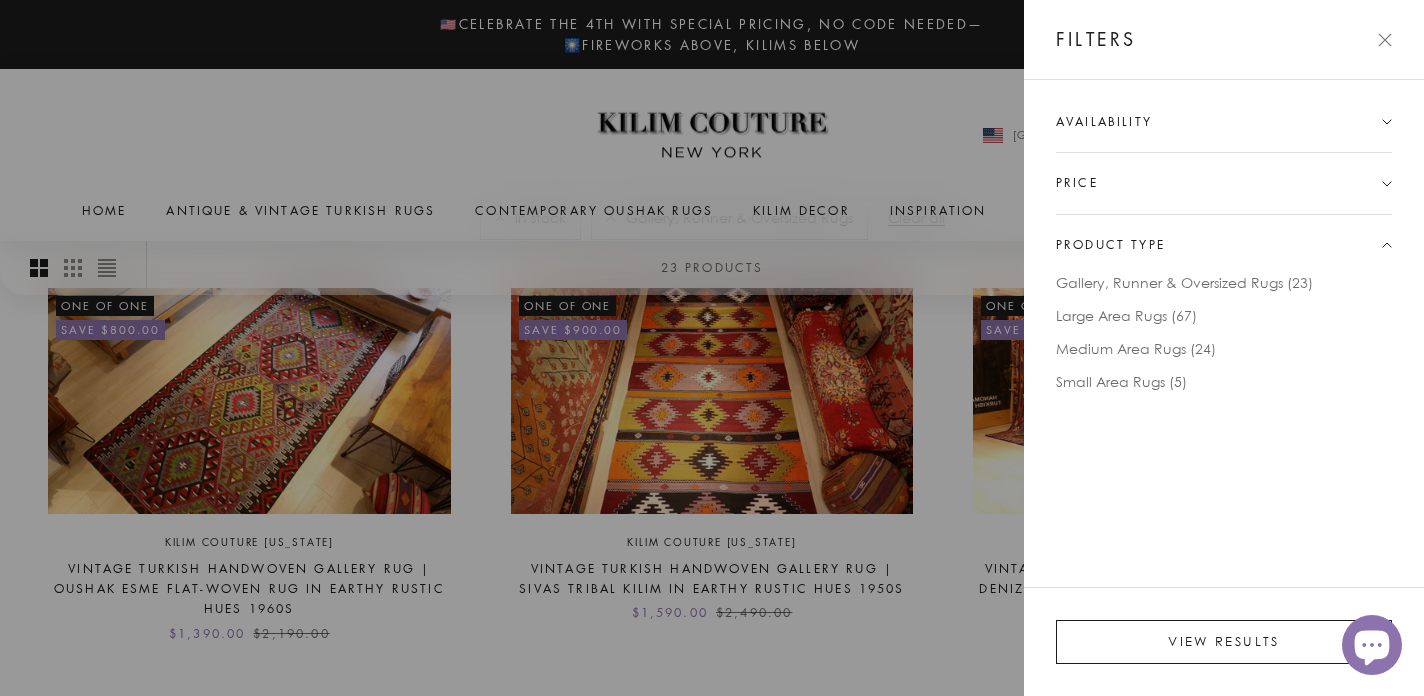 click on "View results" at bounding box center [1224, 642] 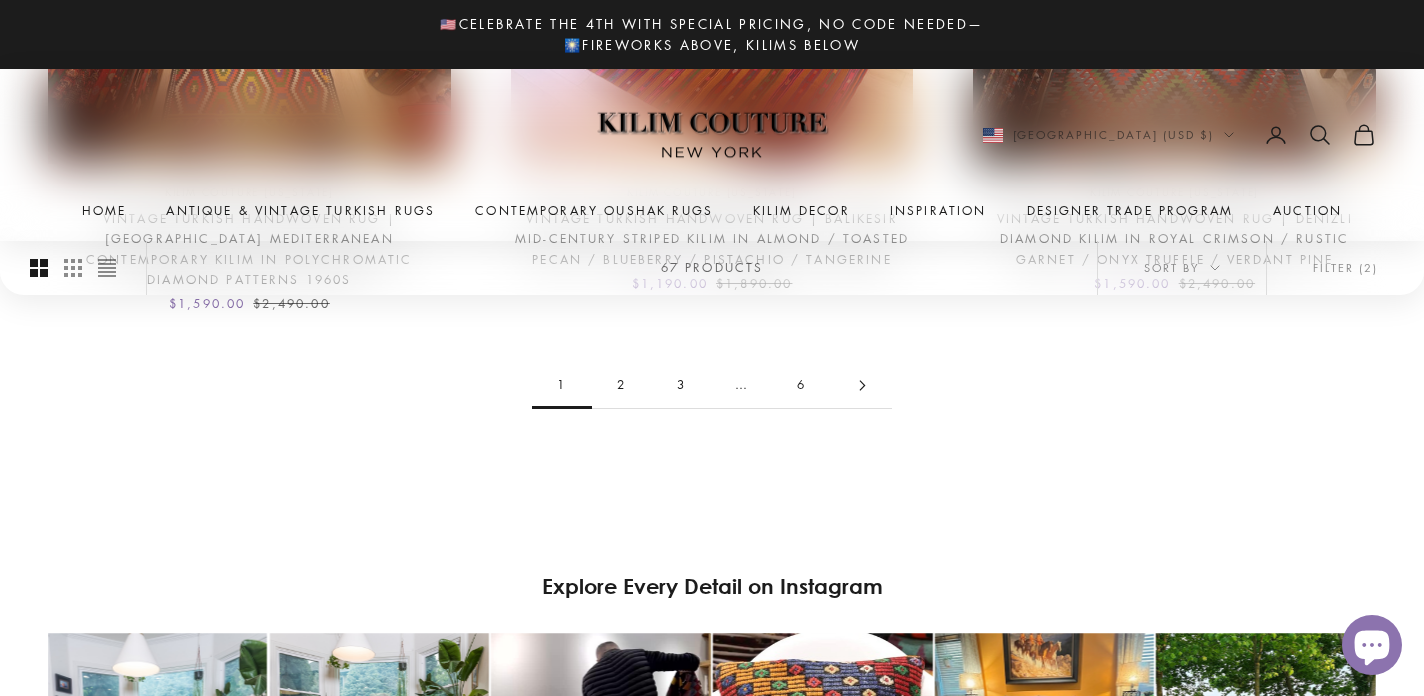 scroll, scrollTop: 2179, scrollLeft: 0, axis: vertical 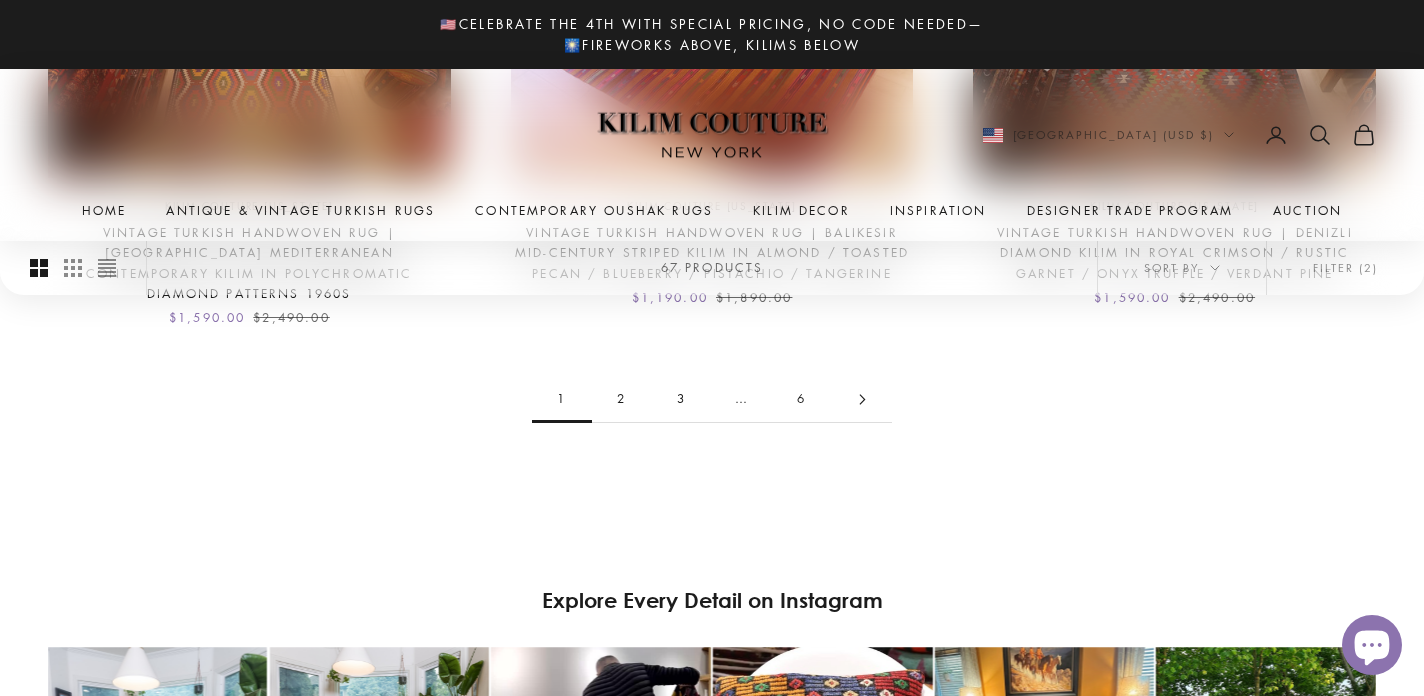 click on "3" at bounding box center (682, 399) 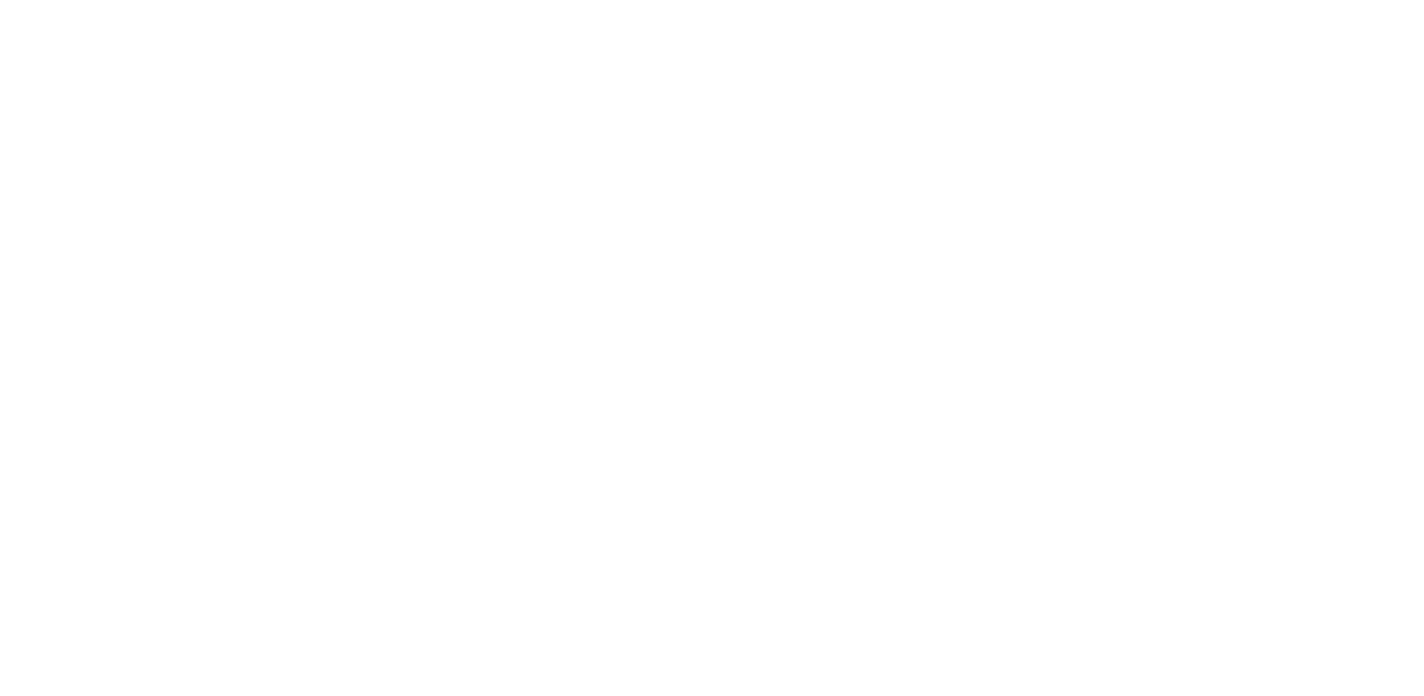 scroll, scrollTop: 0, scrollLeft: 0, axis: both 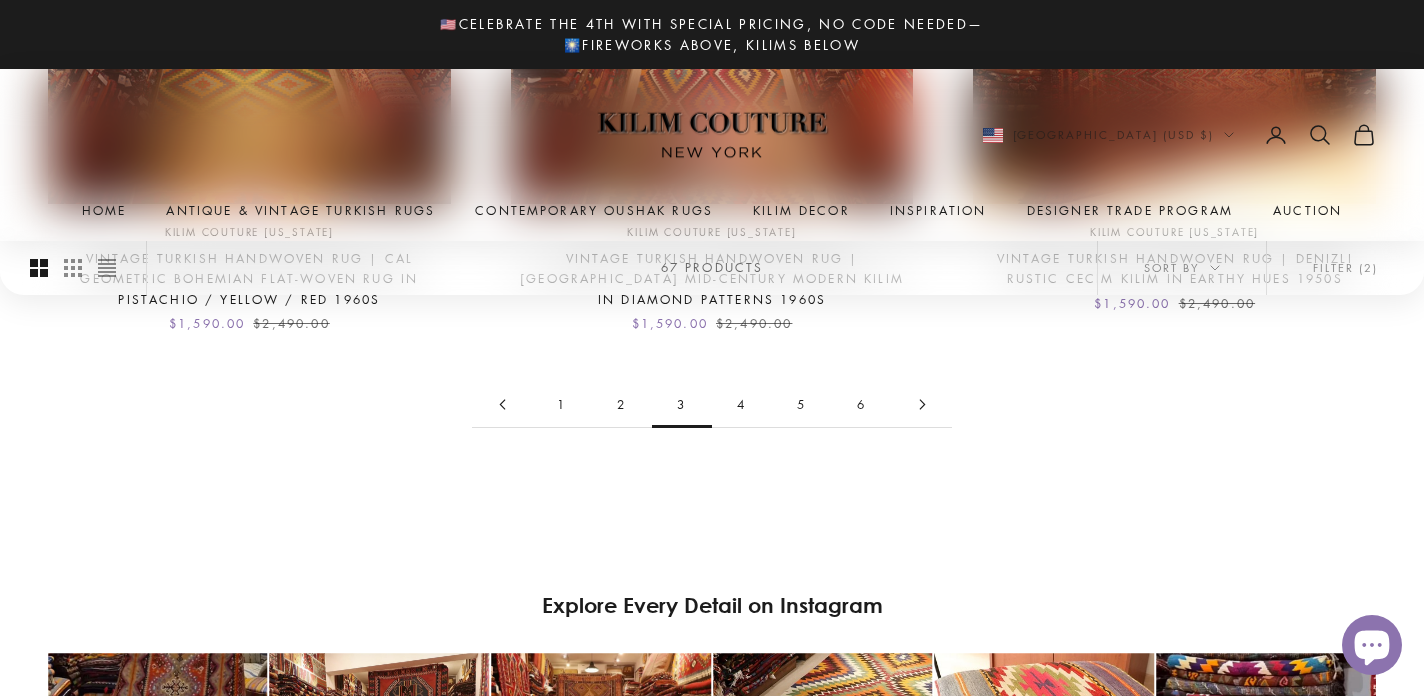 click on "4" at bounding box center [742, 404] 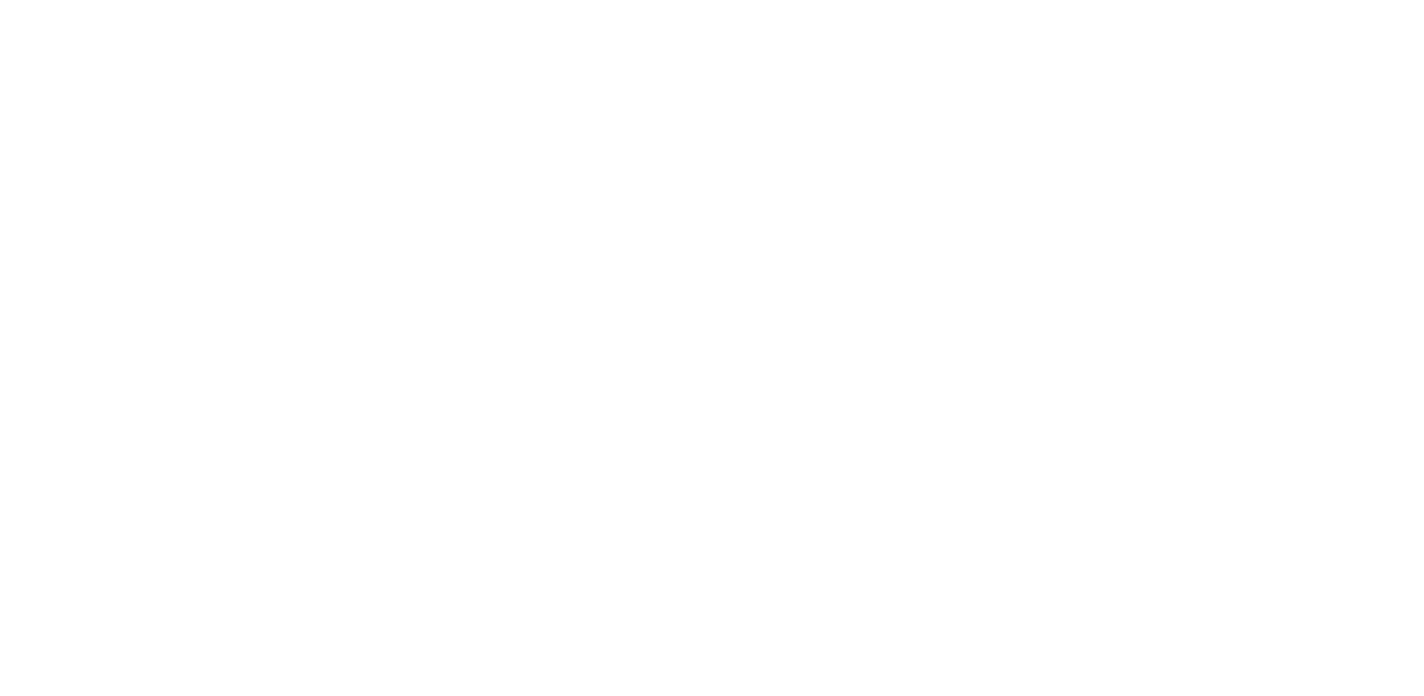 scroll, scrollTop: 0, scrollLeft: 0, axis: both 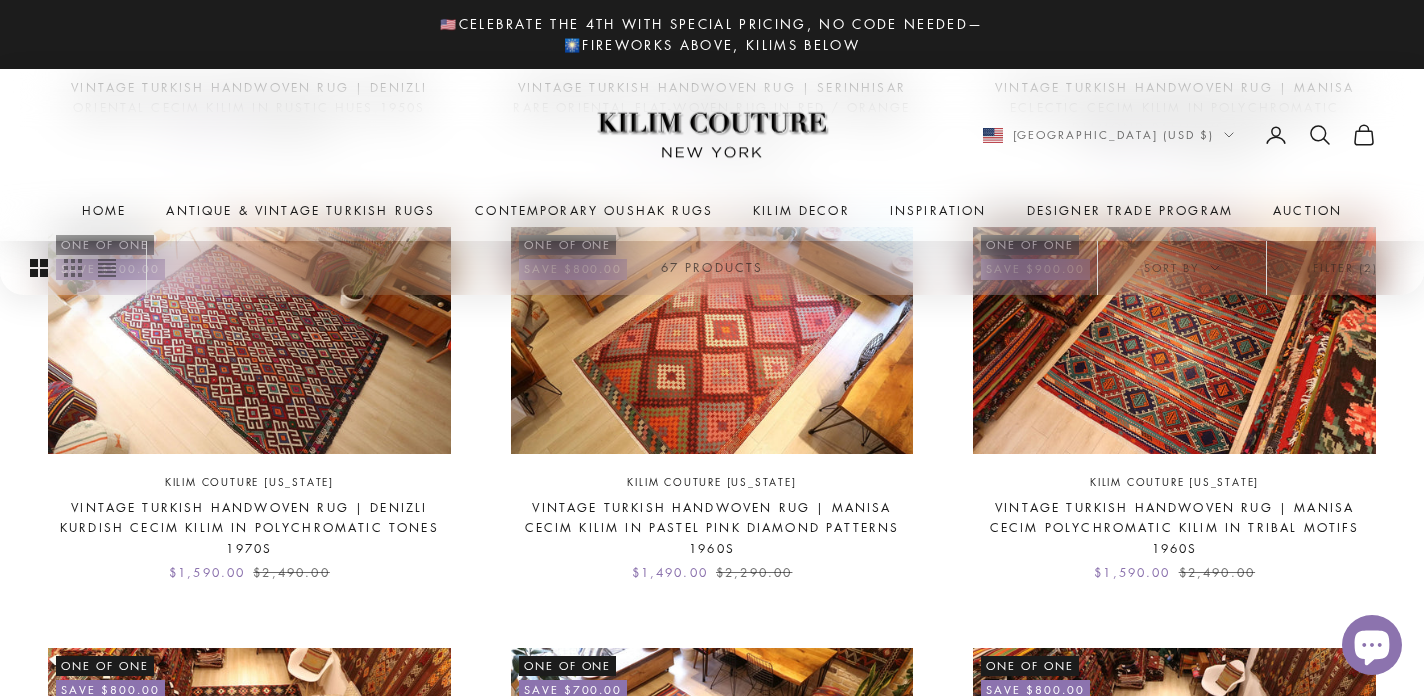 click on "Filter (2)" at bounding box center [1345, 268] 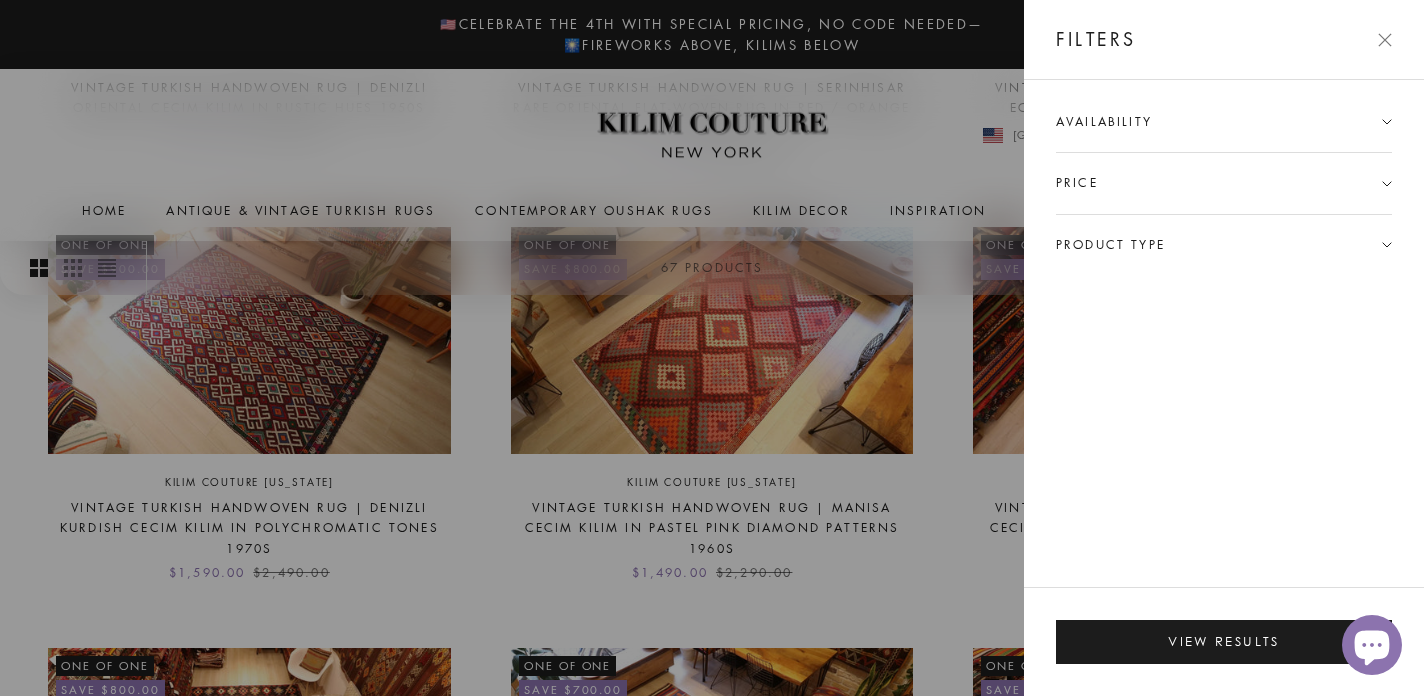 click on "Product type" at bounding box center (1224, 245) 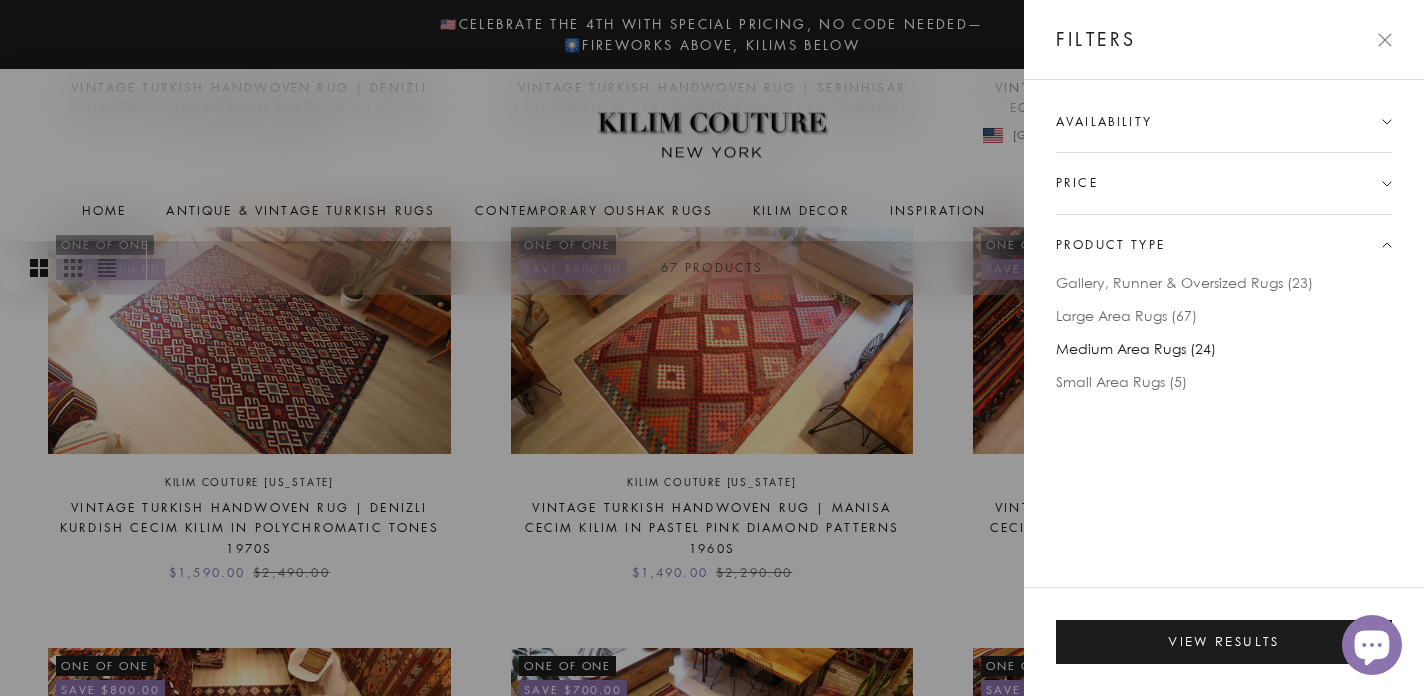 click on "Medium Area Rugs (24)" at bounding box center (1136, 348) 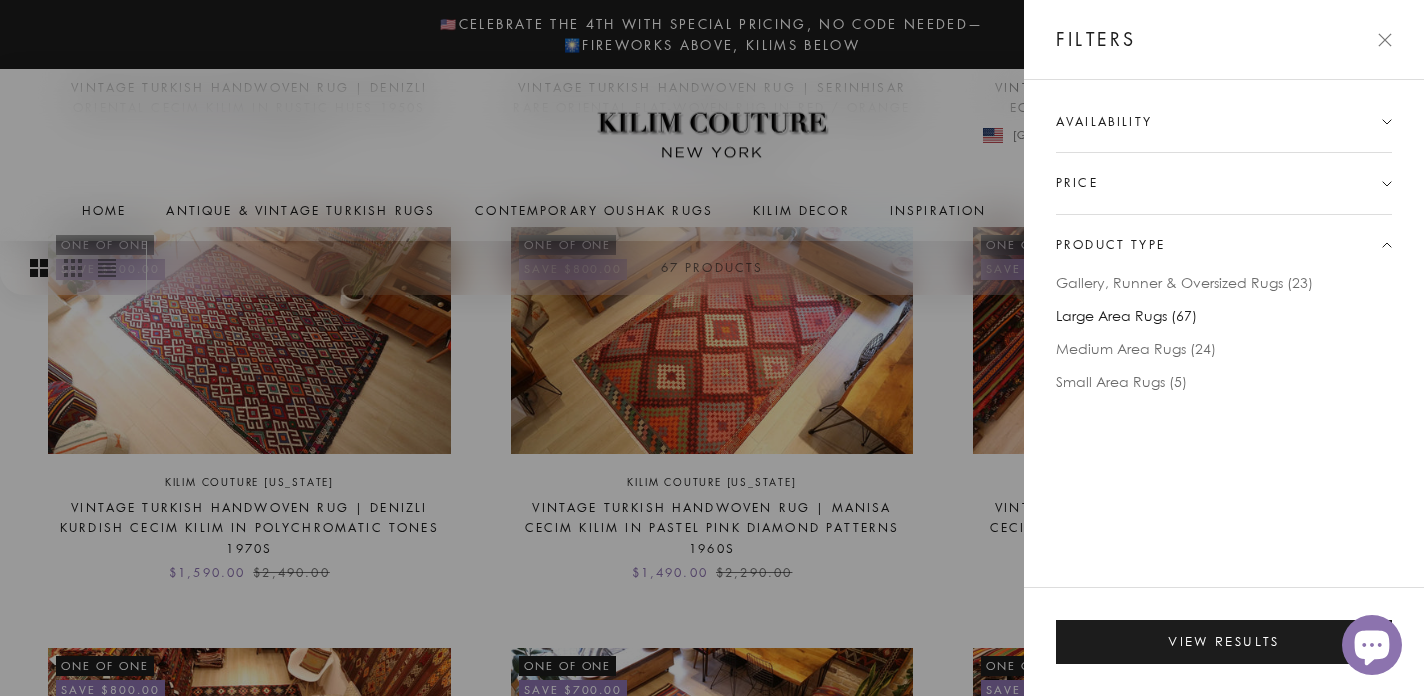 click on "Large Area Rugs (67)" at bounding box center (1126, 315) 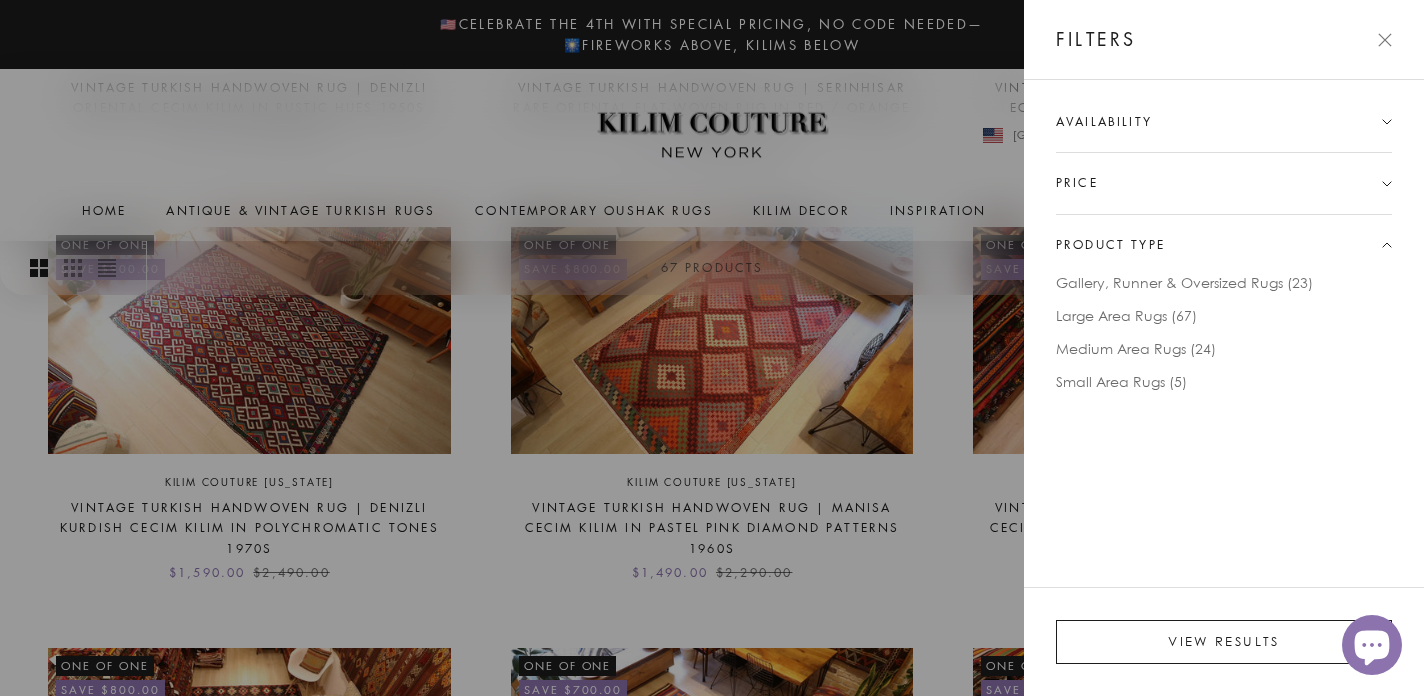 click on "View results" at bounding box center (1224, 642) 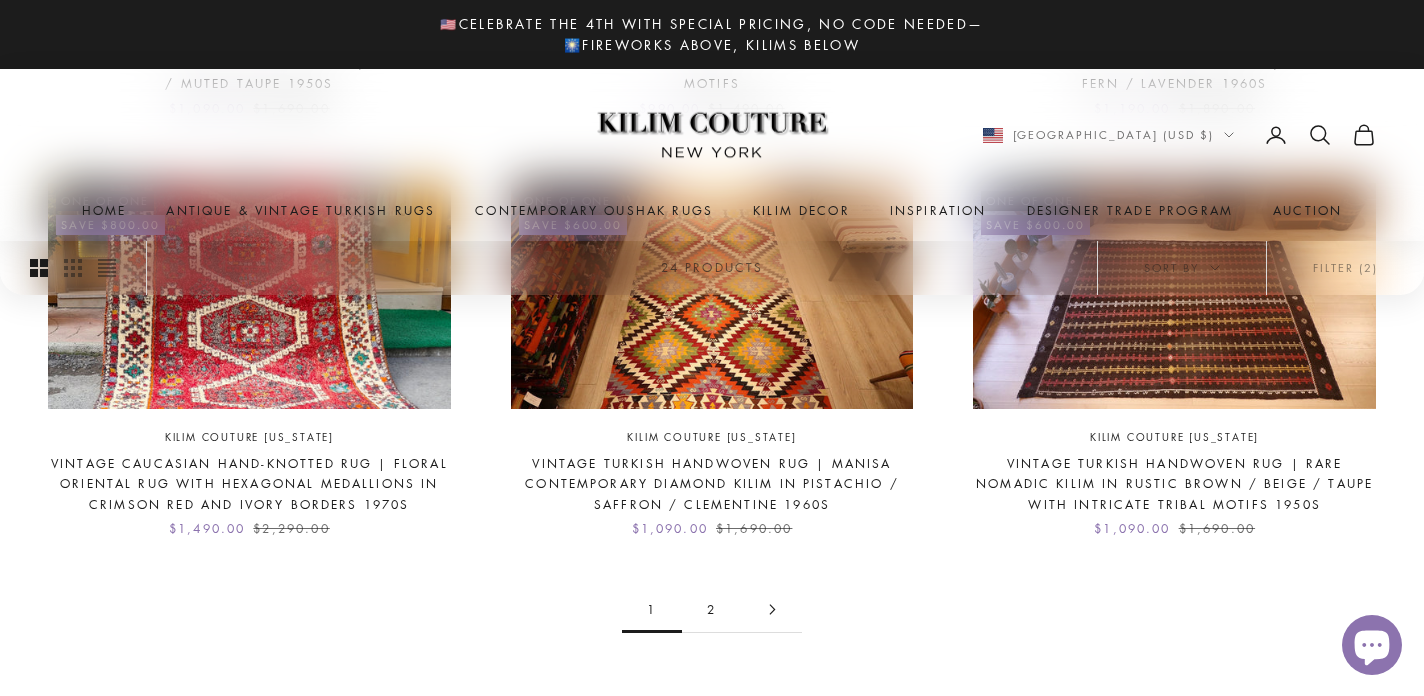 scroll, scrollTop: 1899, scrollLeft: 0, axis: vertical 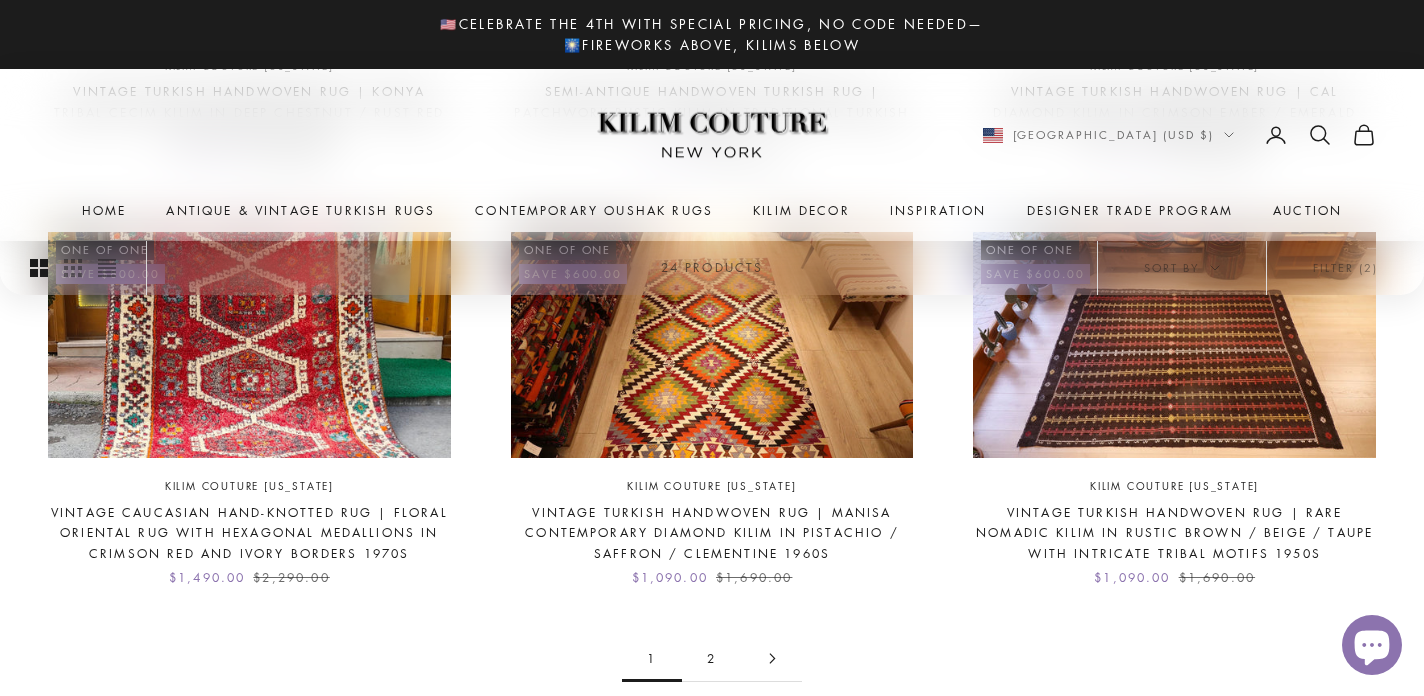 click on "2" at bounding box center [712, 658] 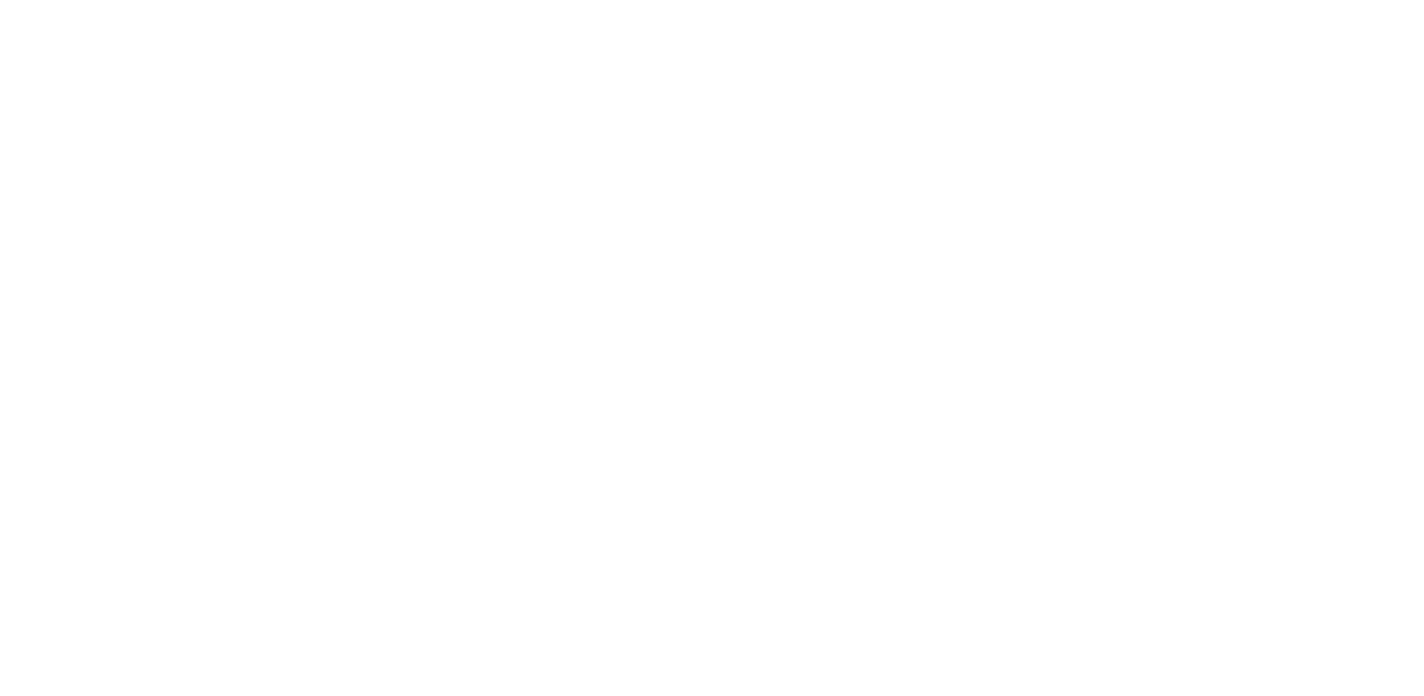 scroll, scrollTop: 0, scrollLeft: 0, axis: both 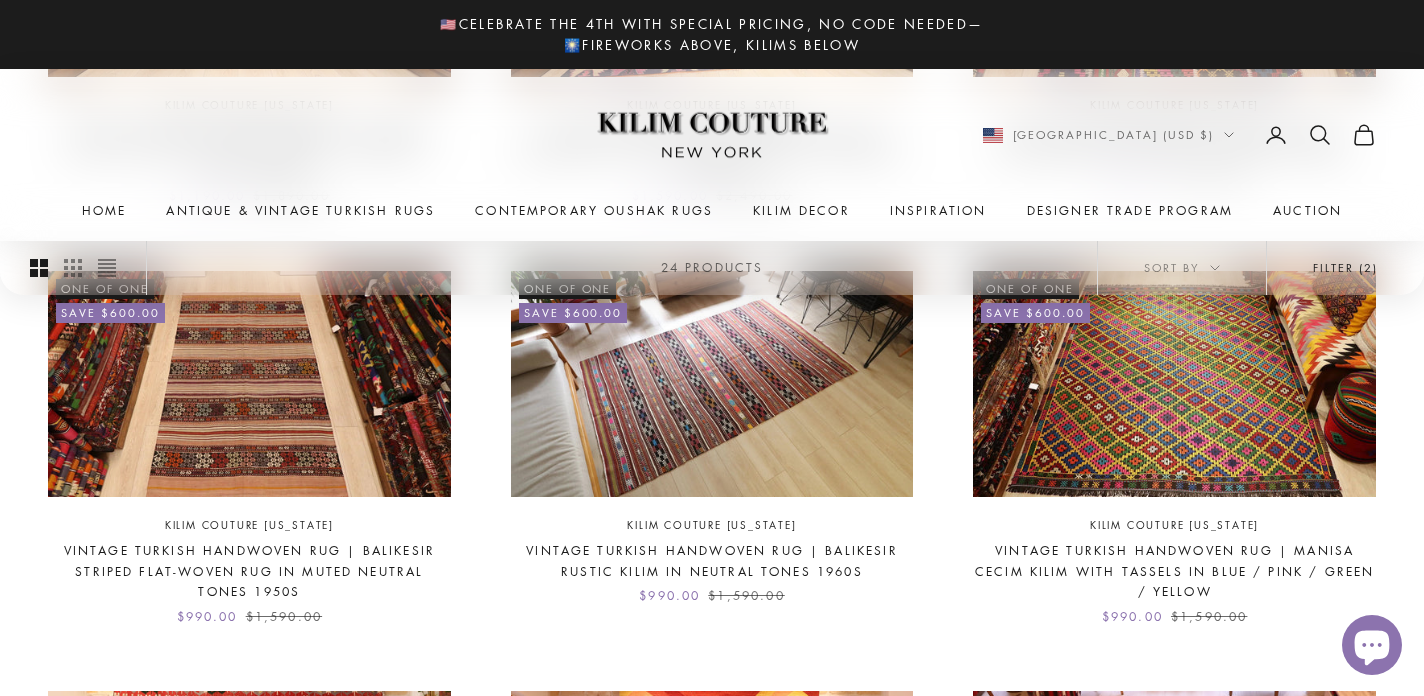 click on "Filter (2)" at bounding box center [1345, 268] 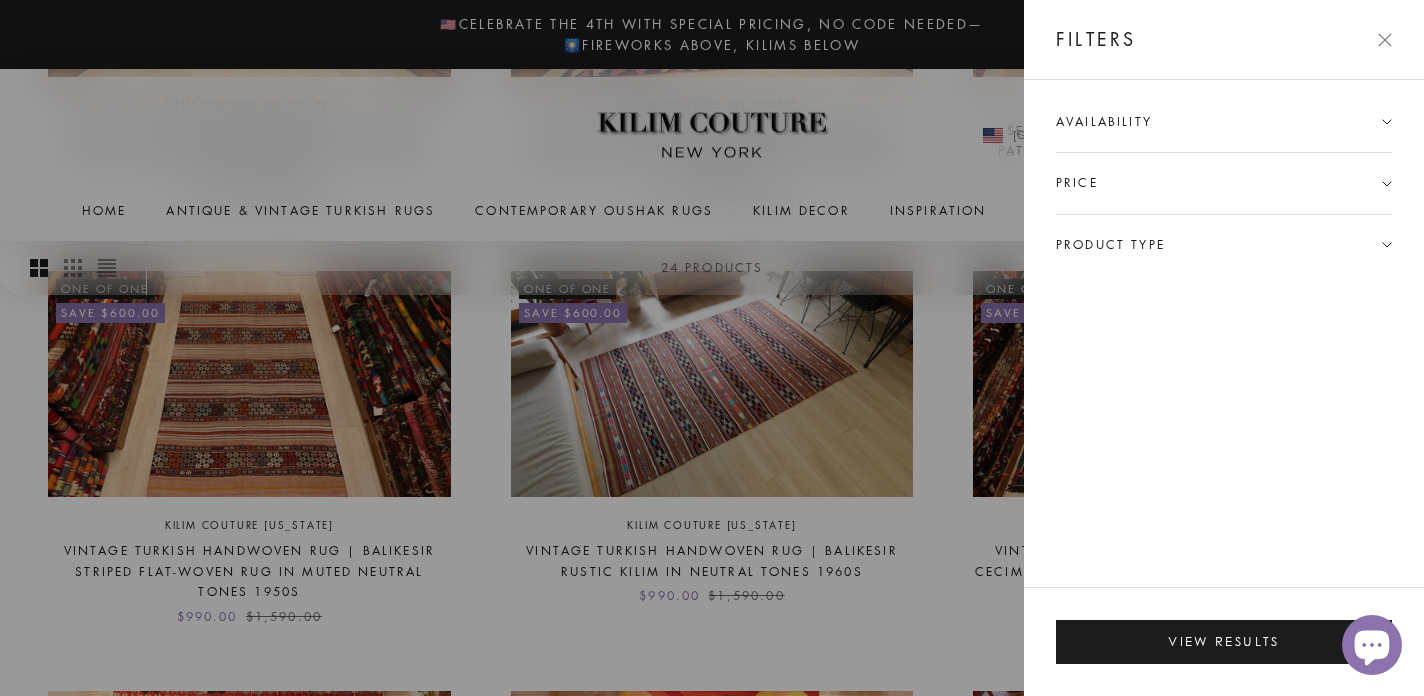 click on "Product type" at bounding box center [1224, 245] 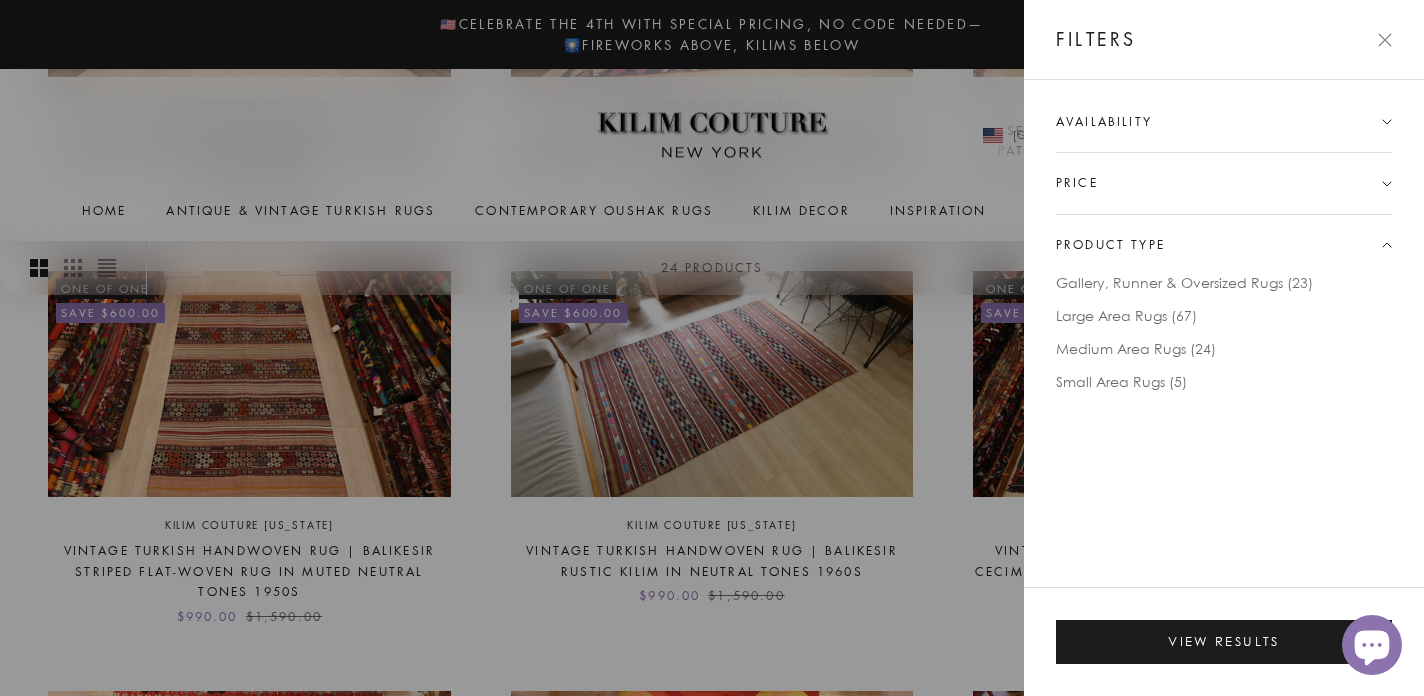 click on "Product type" at bounding box center (1224, 245) 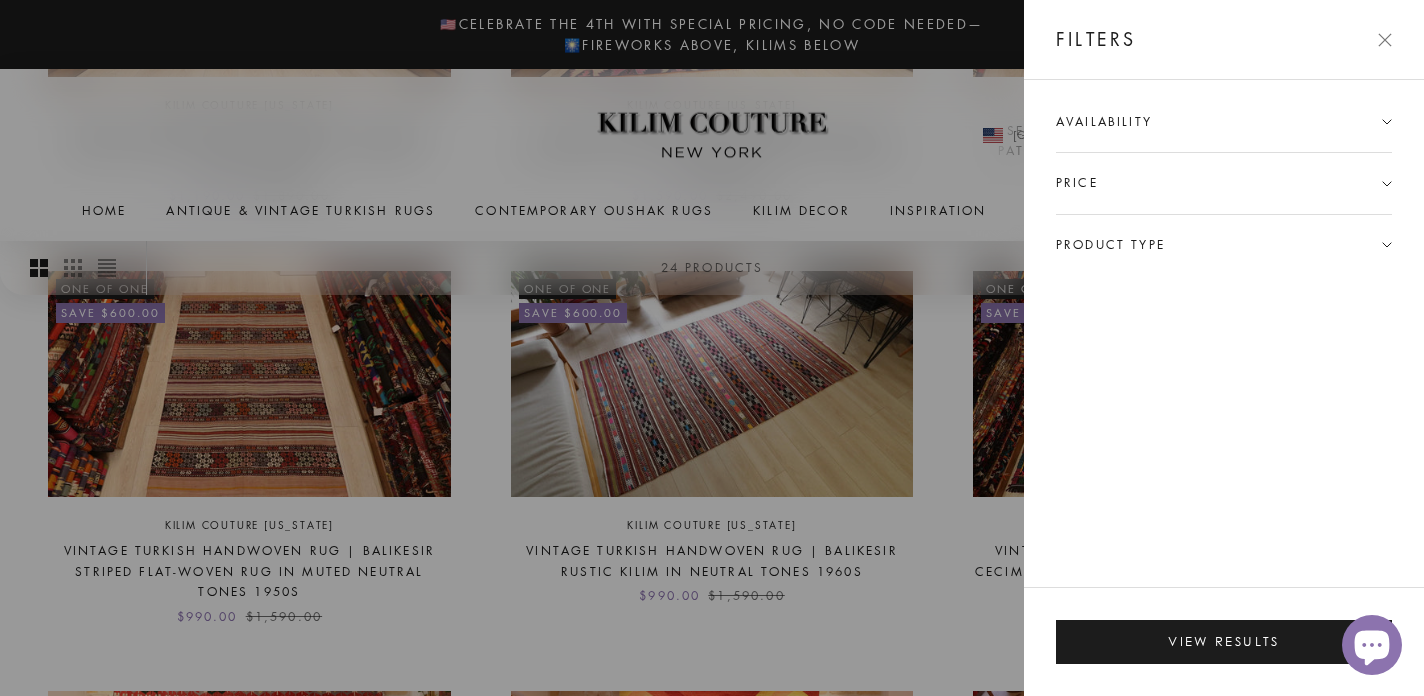 click on "Product type" at bounding box center (1224, 245) 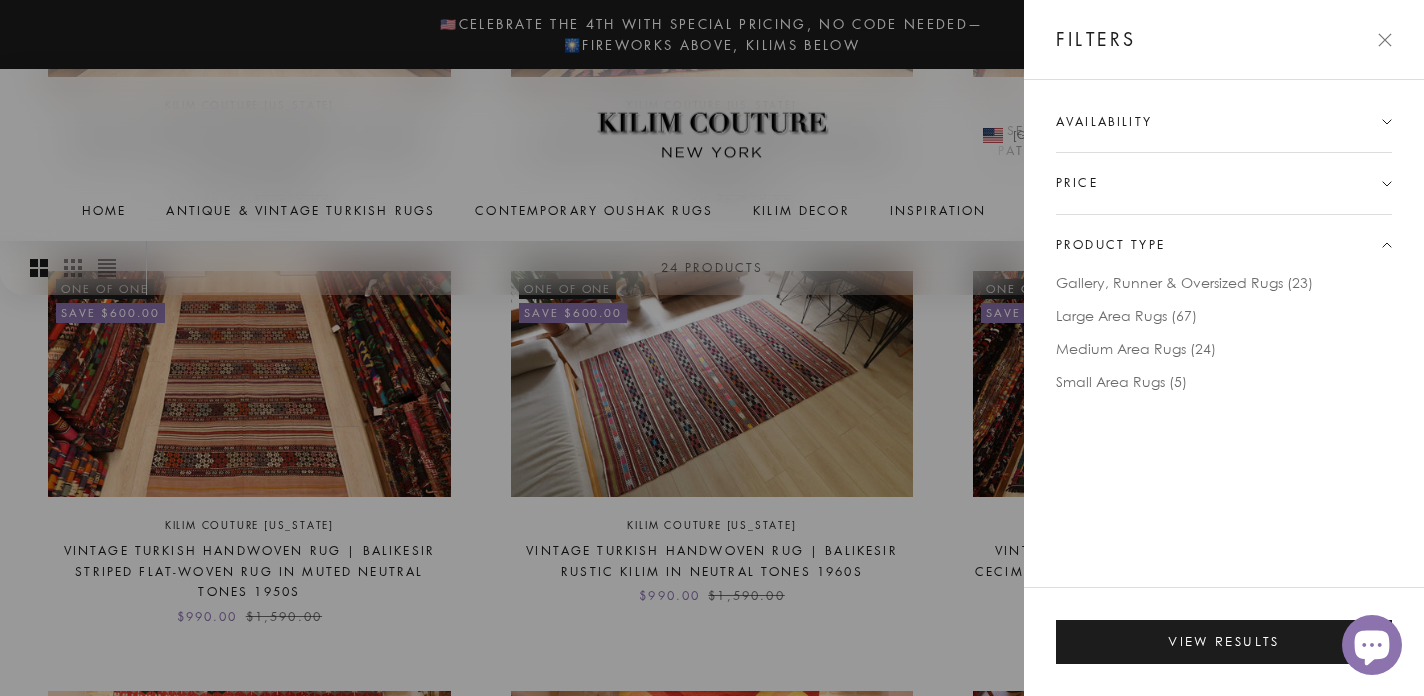 click at bounding box center (712, 348) 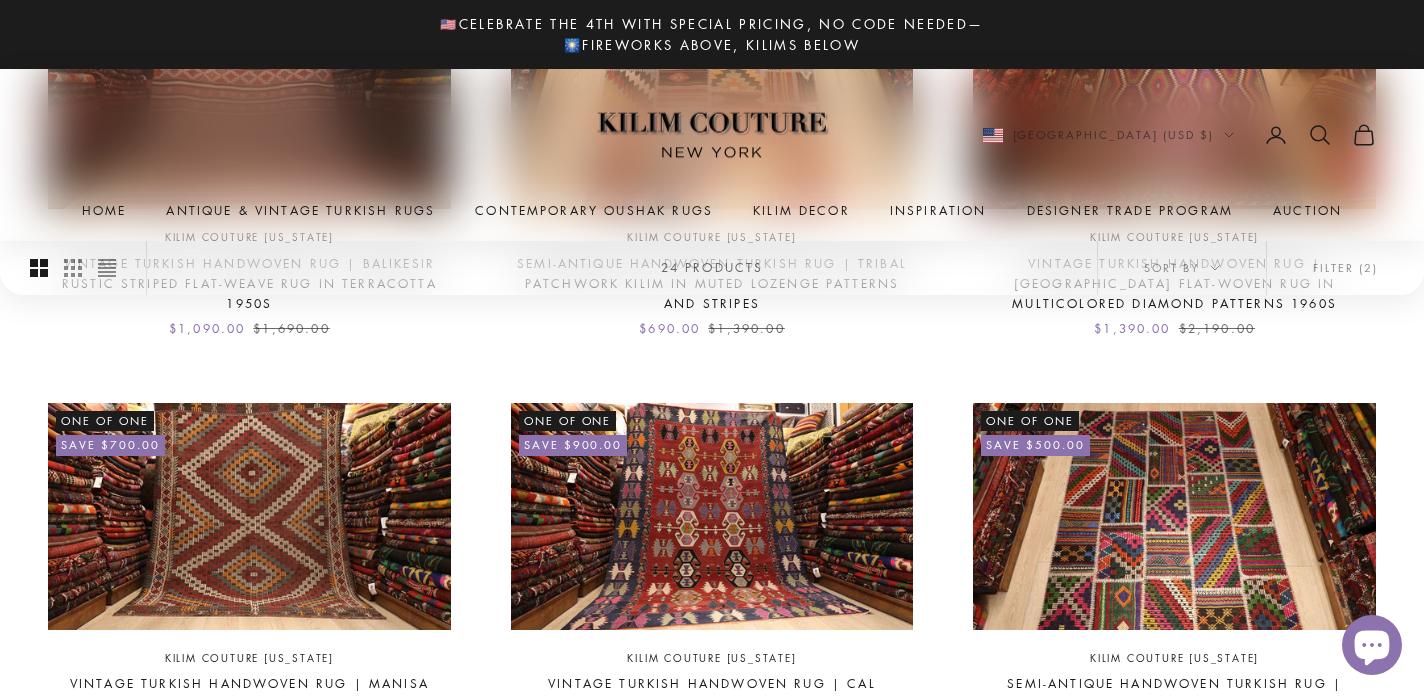 scroll, scrollTop: 861, scrollLeft: 0, axis: vertical 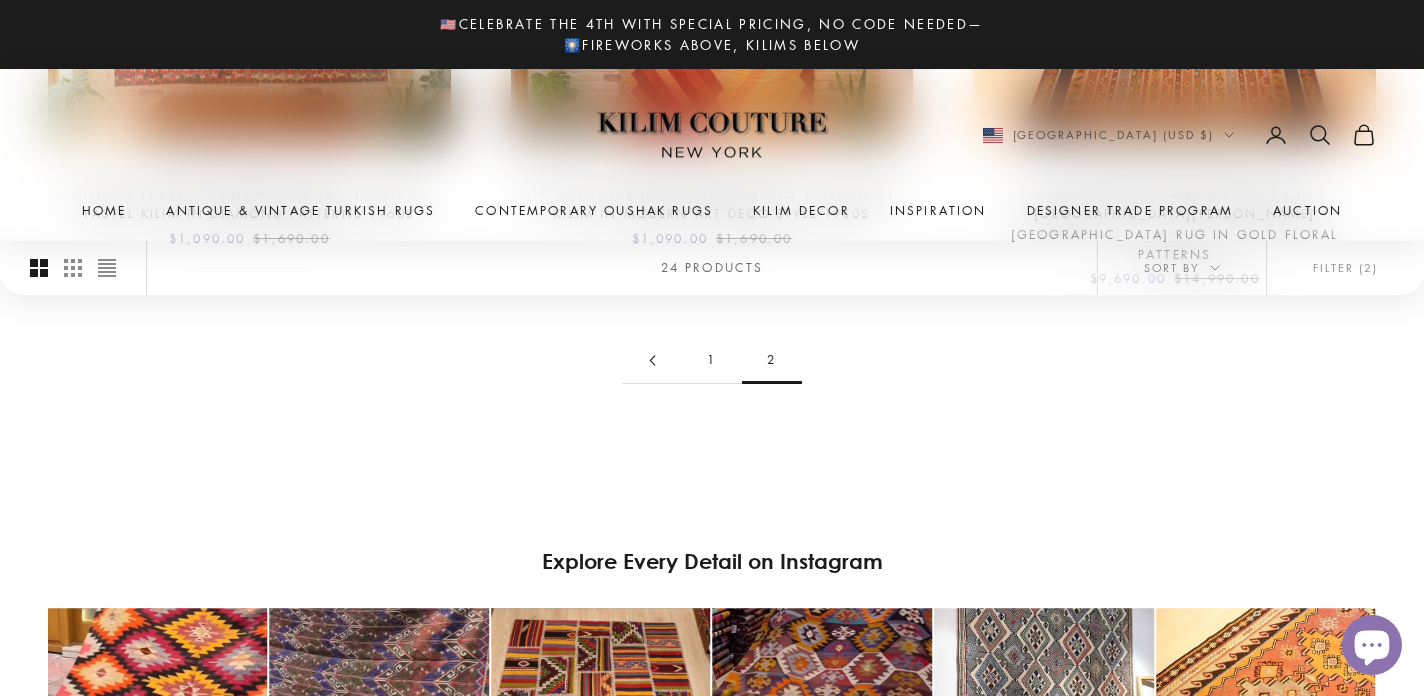 click on "1" at bounding box center [712, 360] 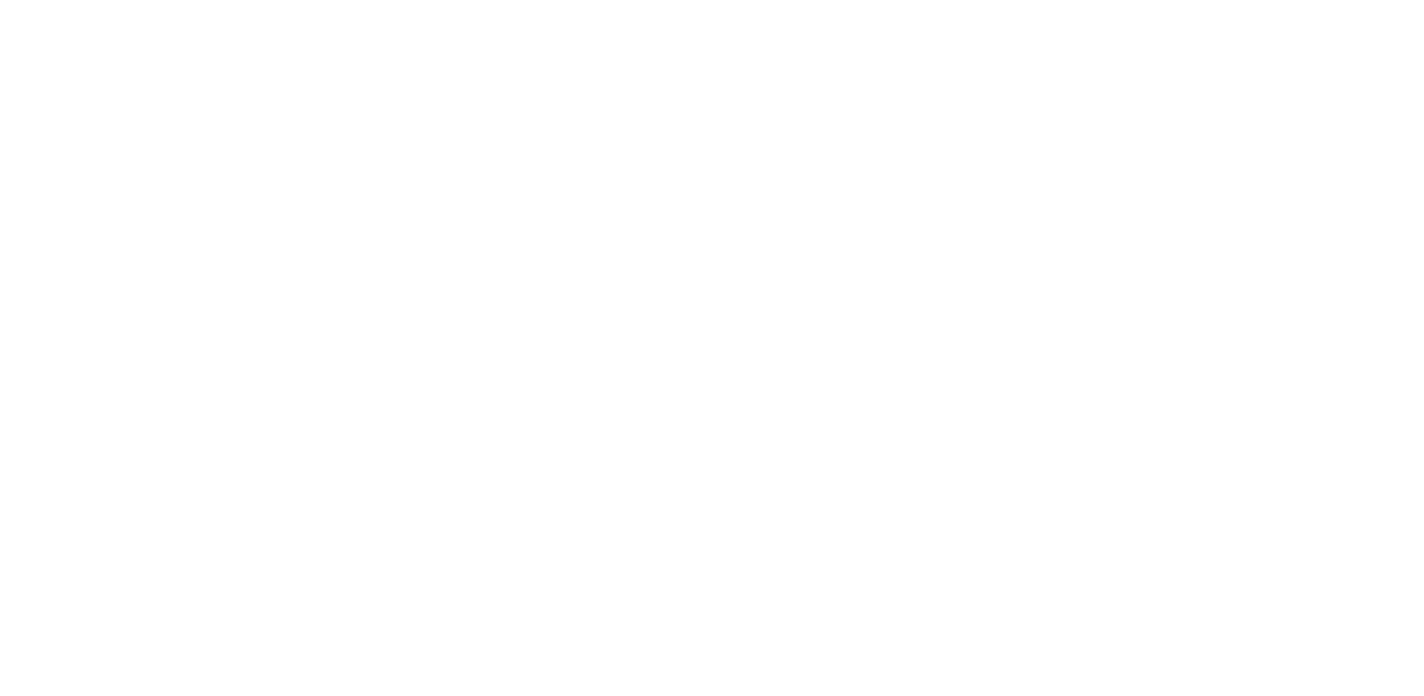 scroll, scrollTop: 0, scrollLeft: 0, axis: both 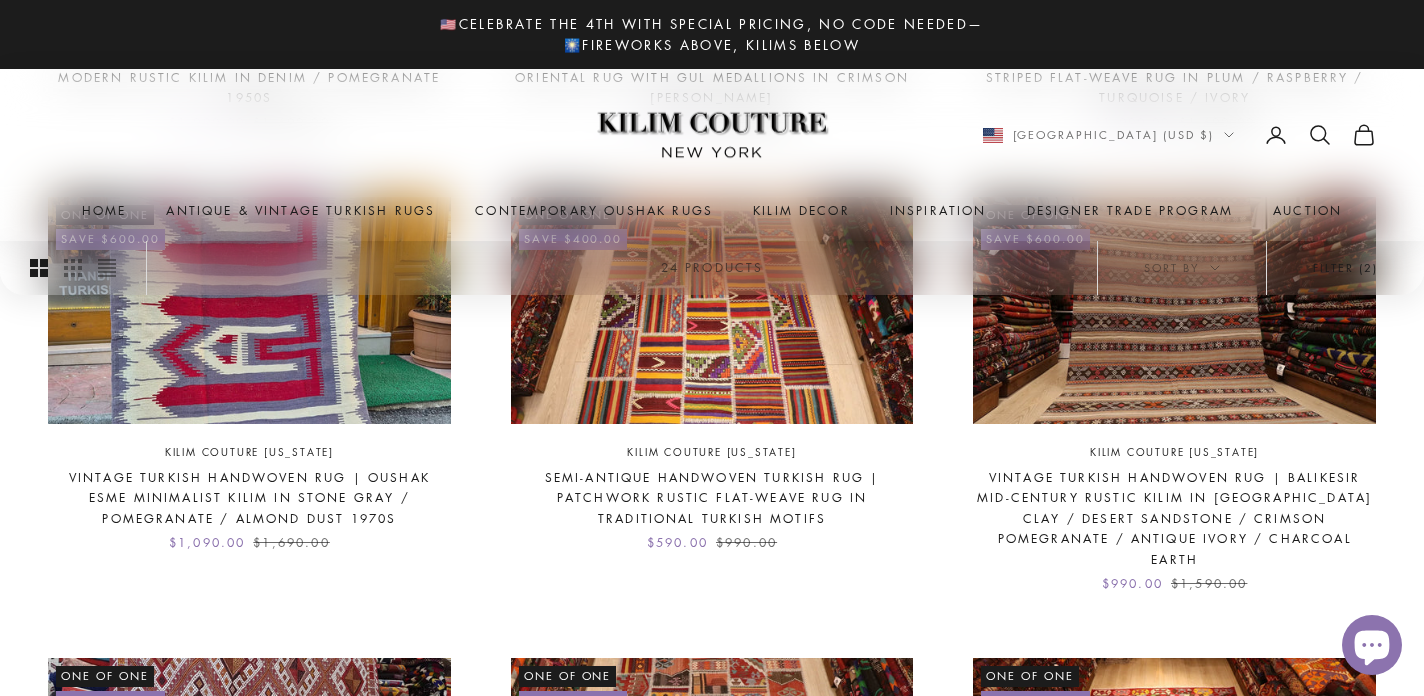 click on "Filter (2)" at bounding box center (1345, 268) 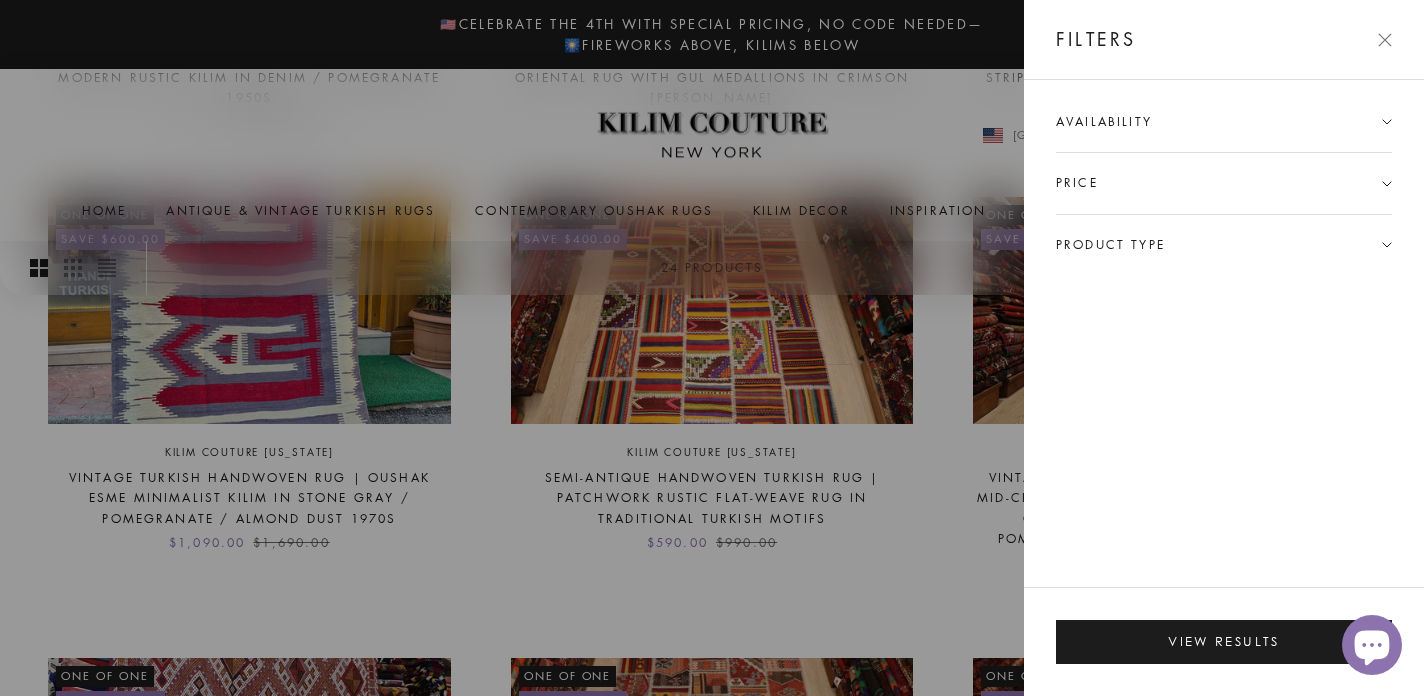 click on "Product type" at bounding box center (1110, 245) 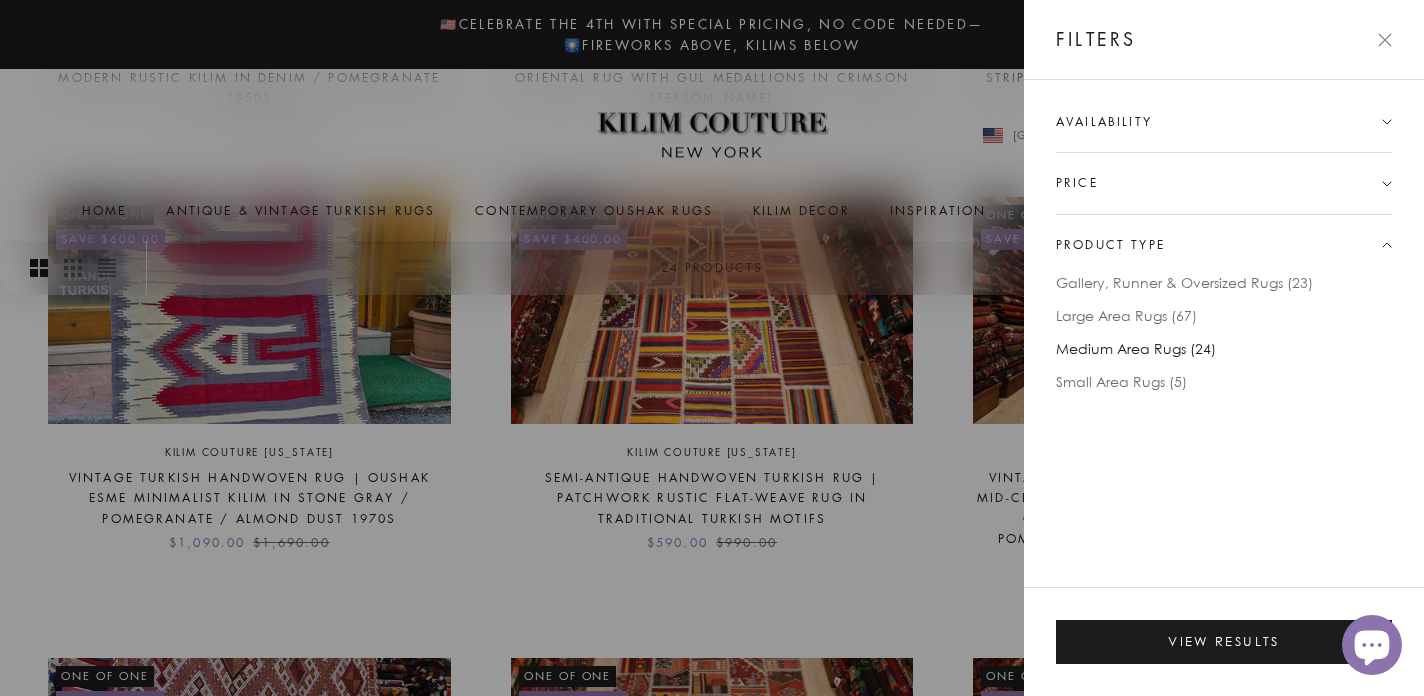 click on "Medium Area Rugs (24)" at bounding box center [1136, 348] 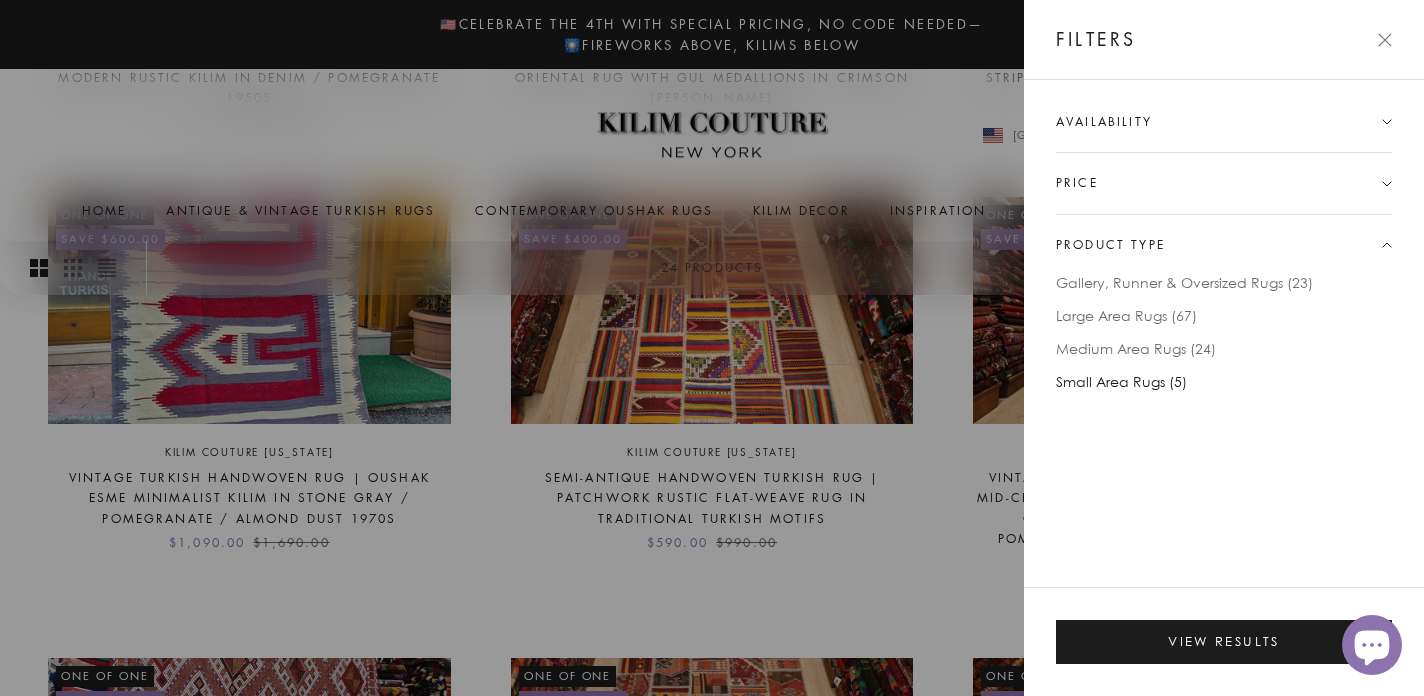 click on "Small Area Rugs (5)" at bounding box center [1121, 381] 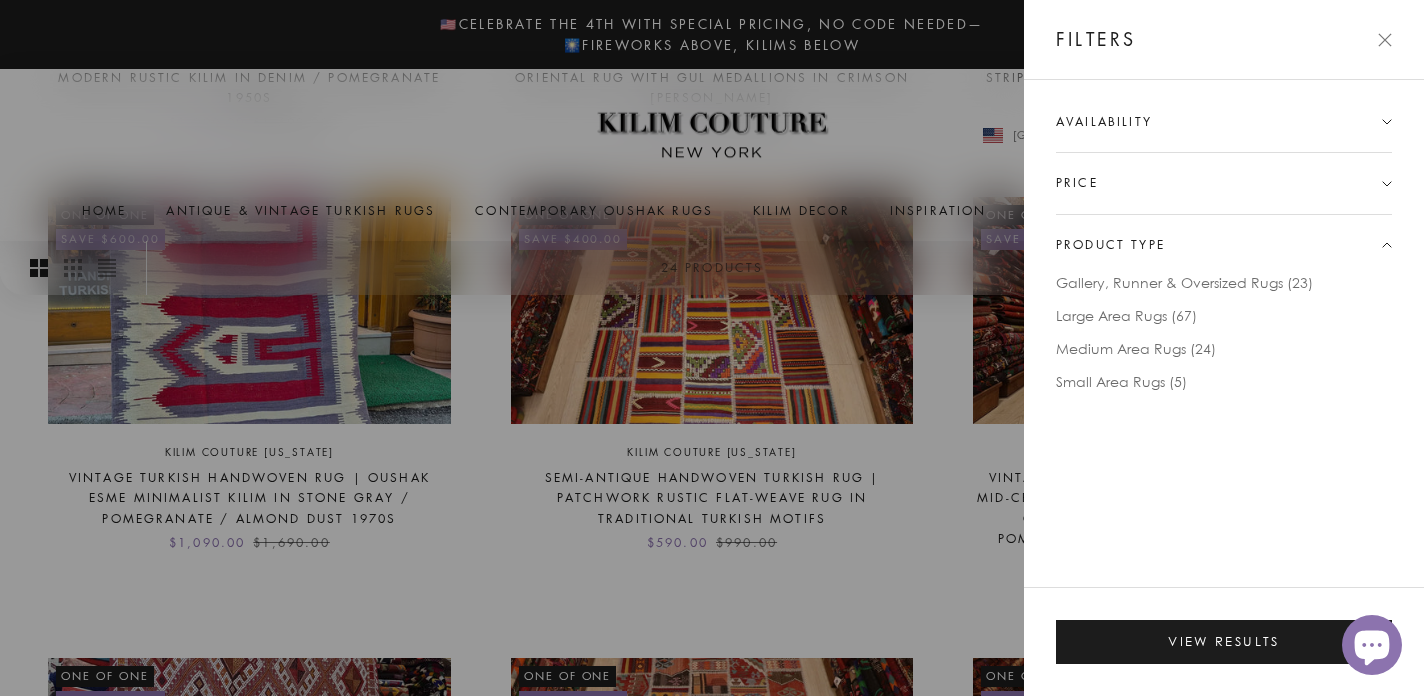 click on "View results" at bounding box center (1224, 641) 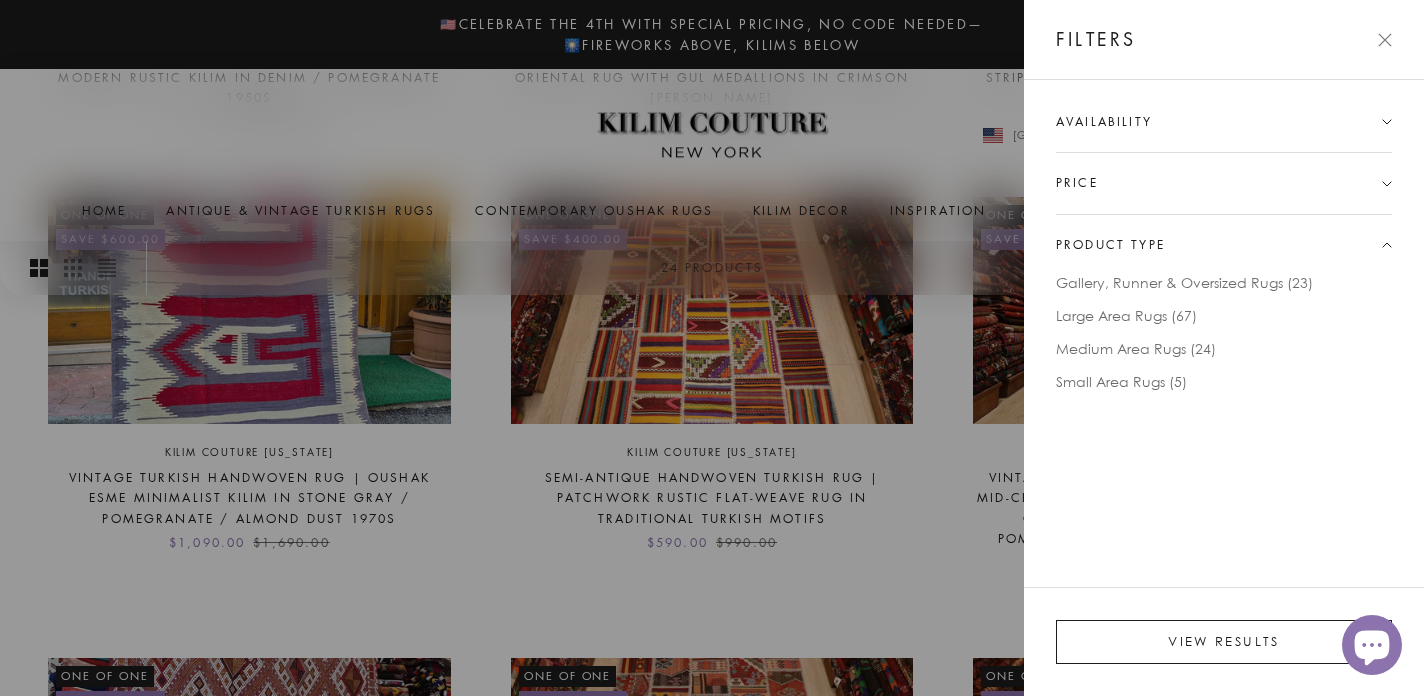 click on "View results" at bounding box center [1224, 642] 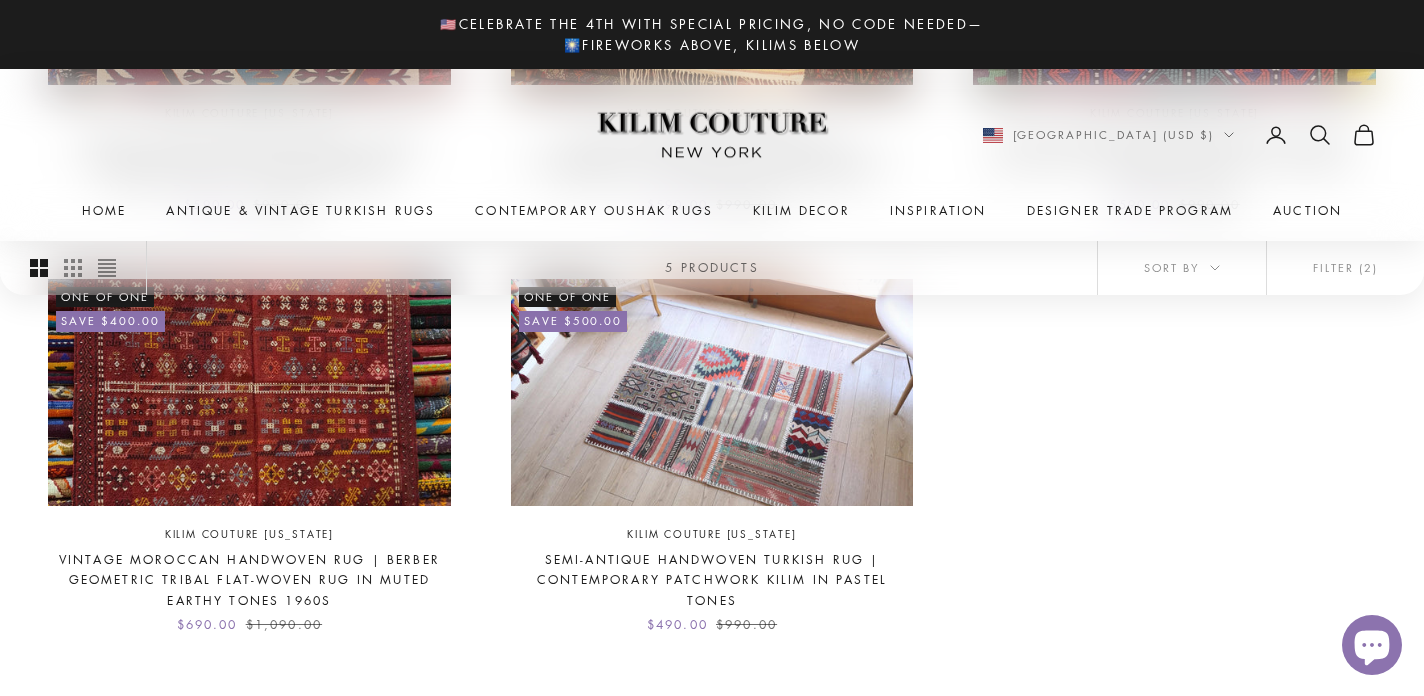scroll, scrollTop: 976, scrollLeft: 0, axis: vertical 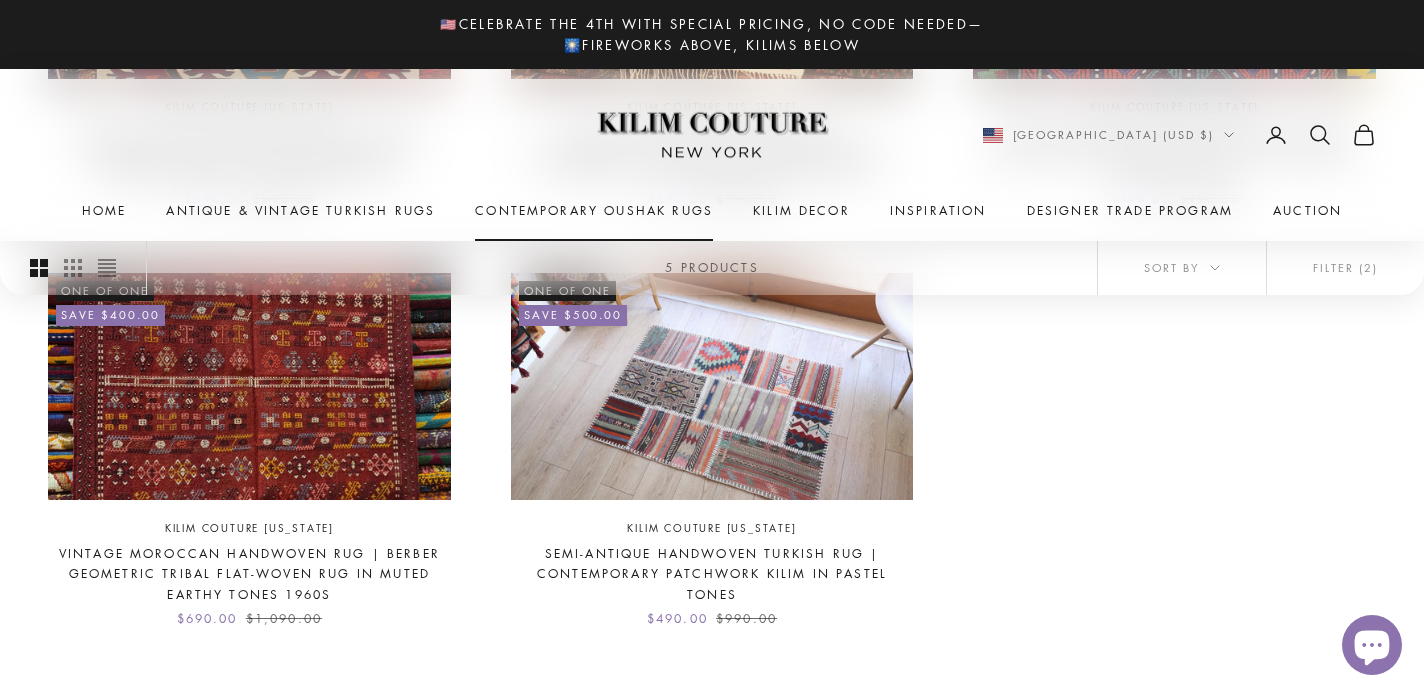 click on "Contemporary Oushak Rugs" at bounding box center (594, 211) 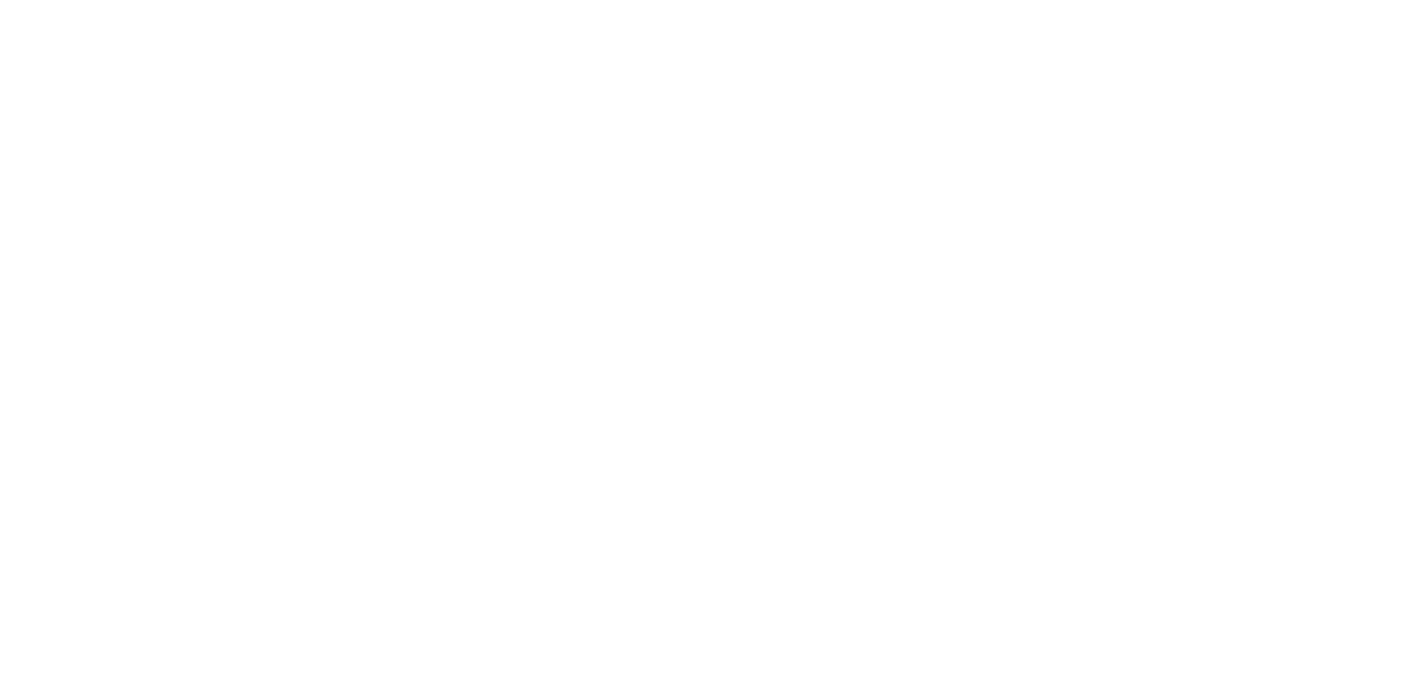 scroll, scrollTop: 0, scrollLeft: 0, axis: both 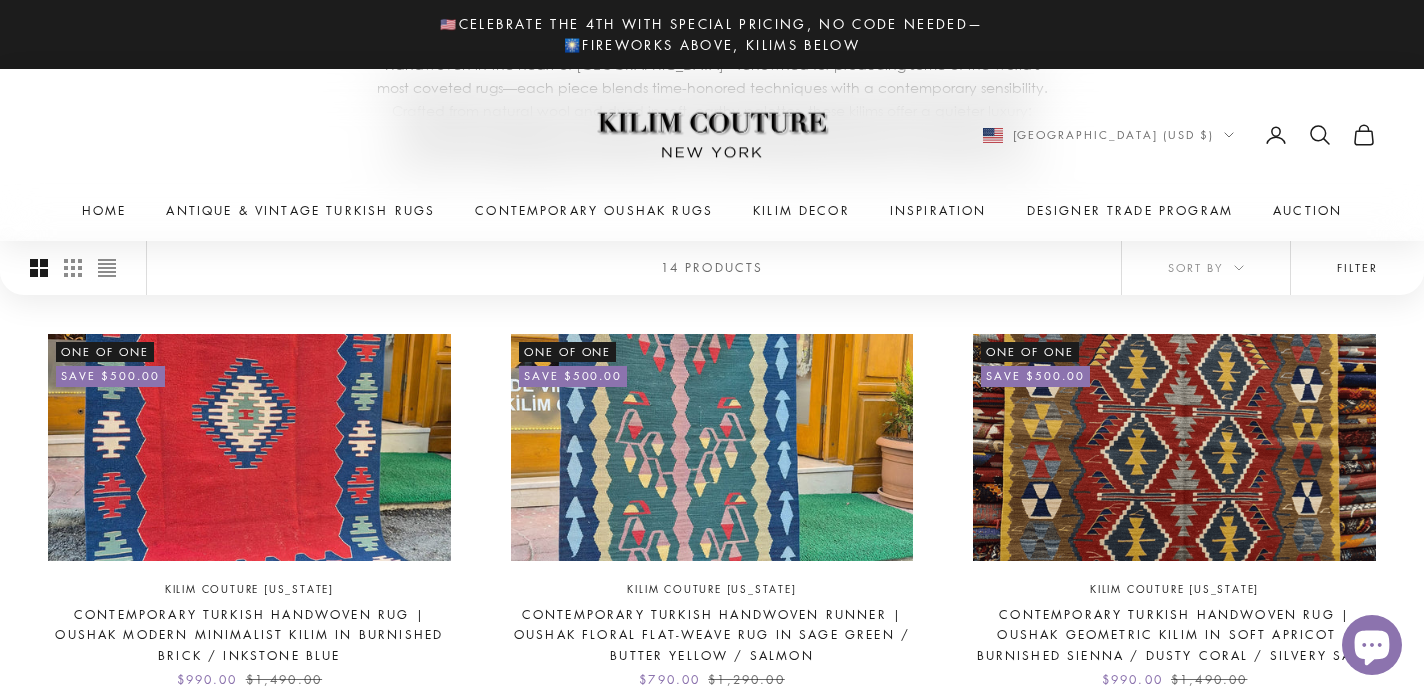 click on "Filter" at bounding box center (1357, 268) 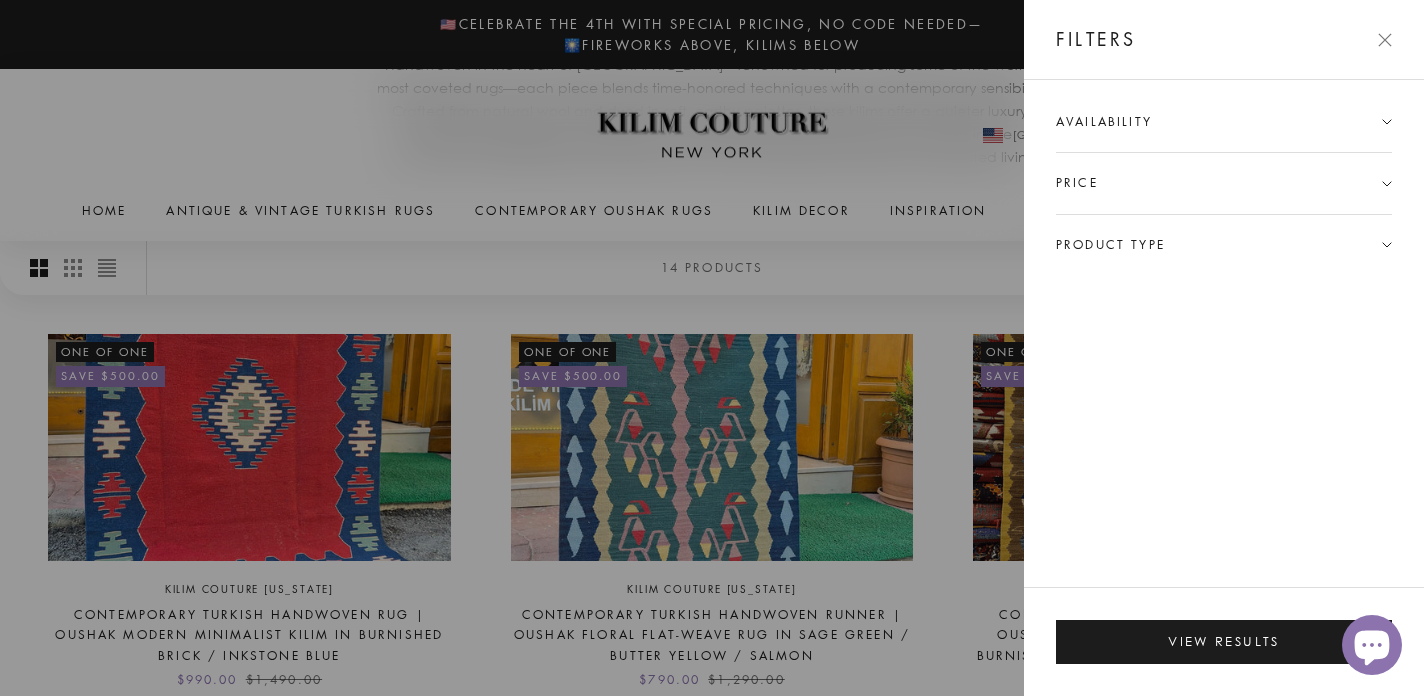 click on "Product type" at bounding box center (1224, 245) 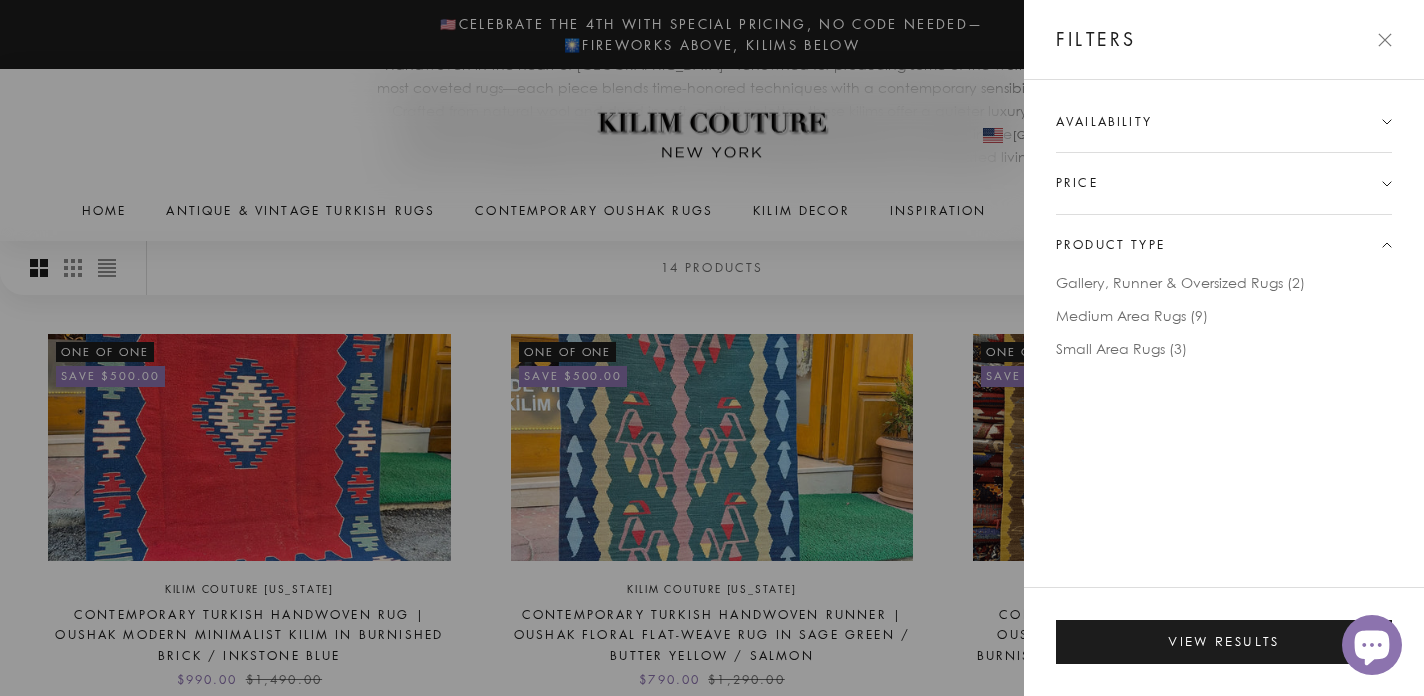 click on "Availability" at bounding box center (1224, 132) 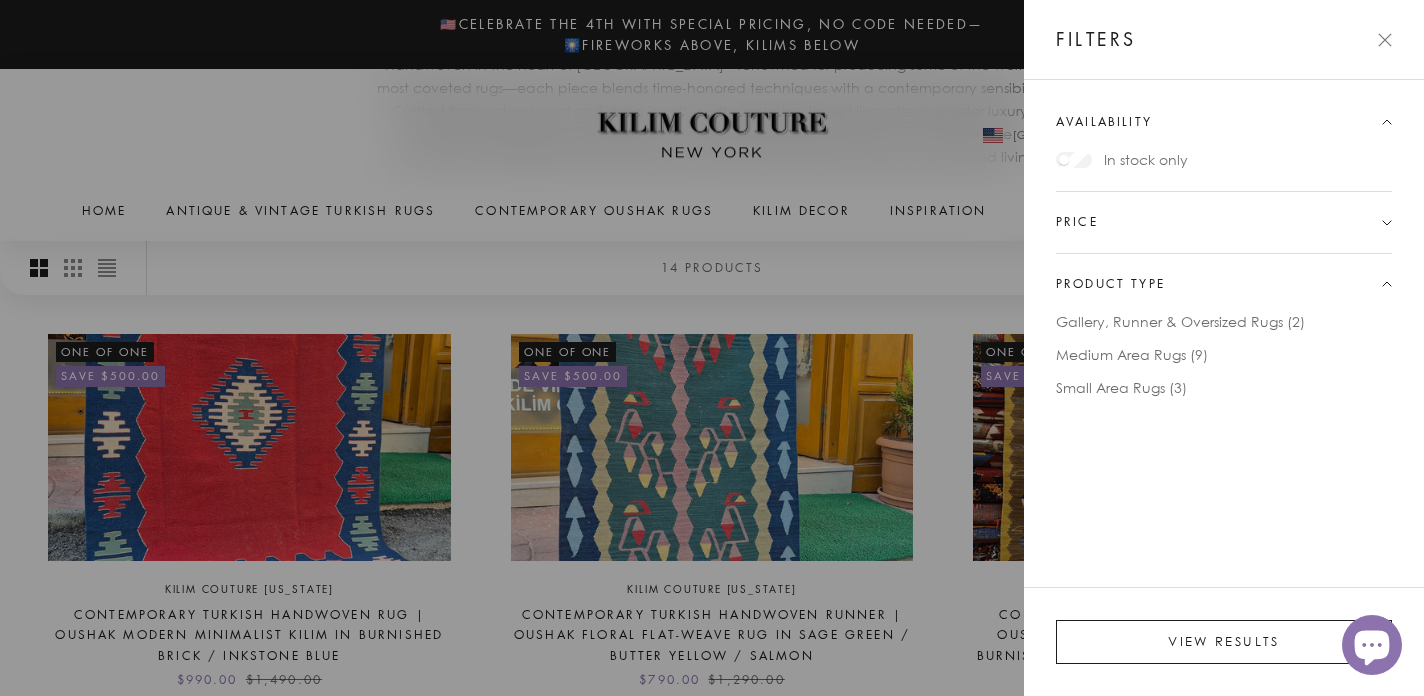 click on "View results" at bounding box center [1224, 642] 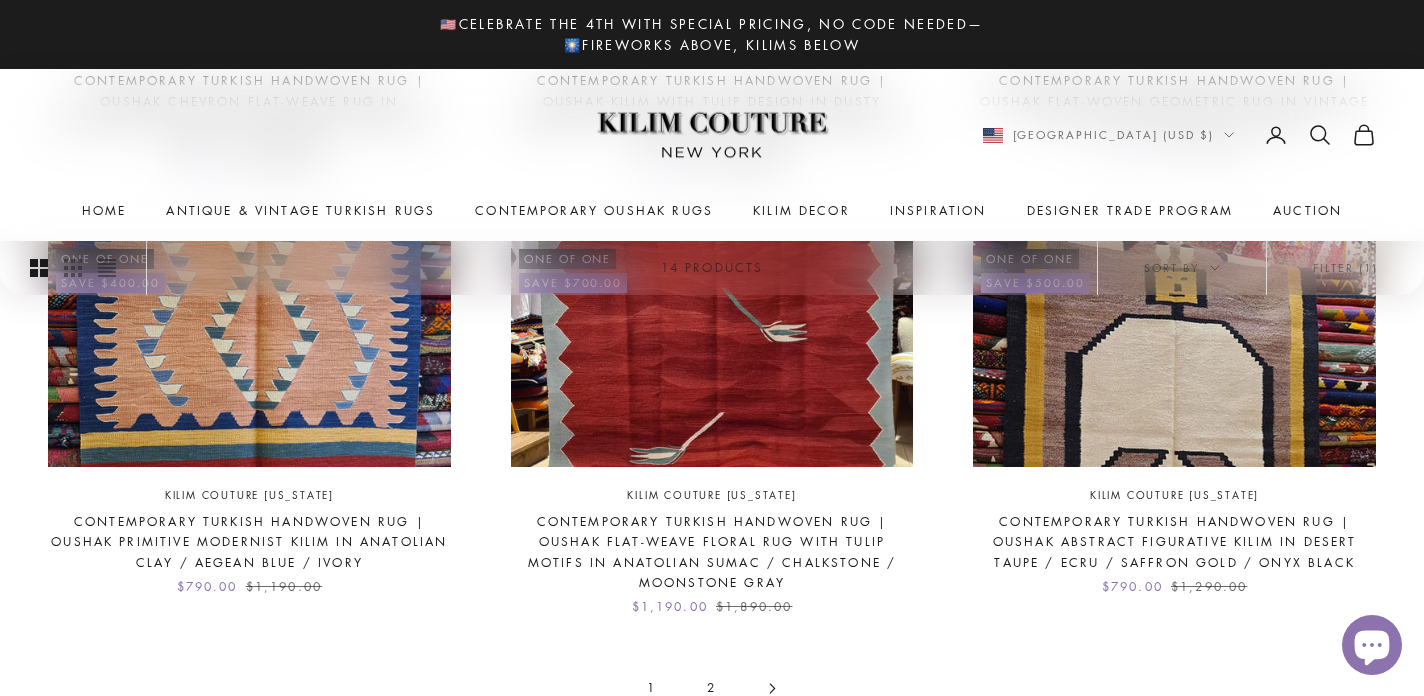 scroll, scrollTop: 1846, scrollLeft: 0, axis: vertical 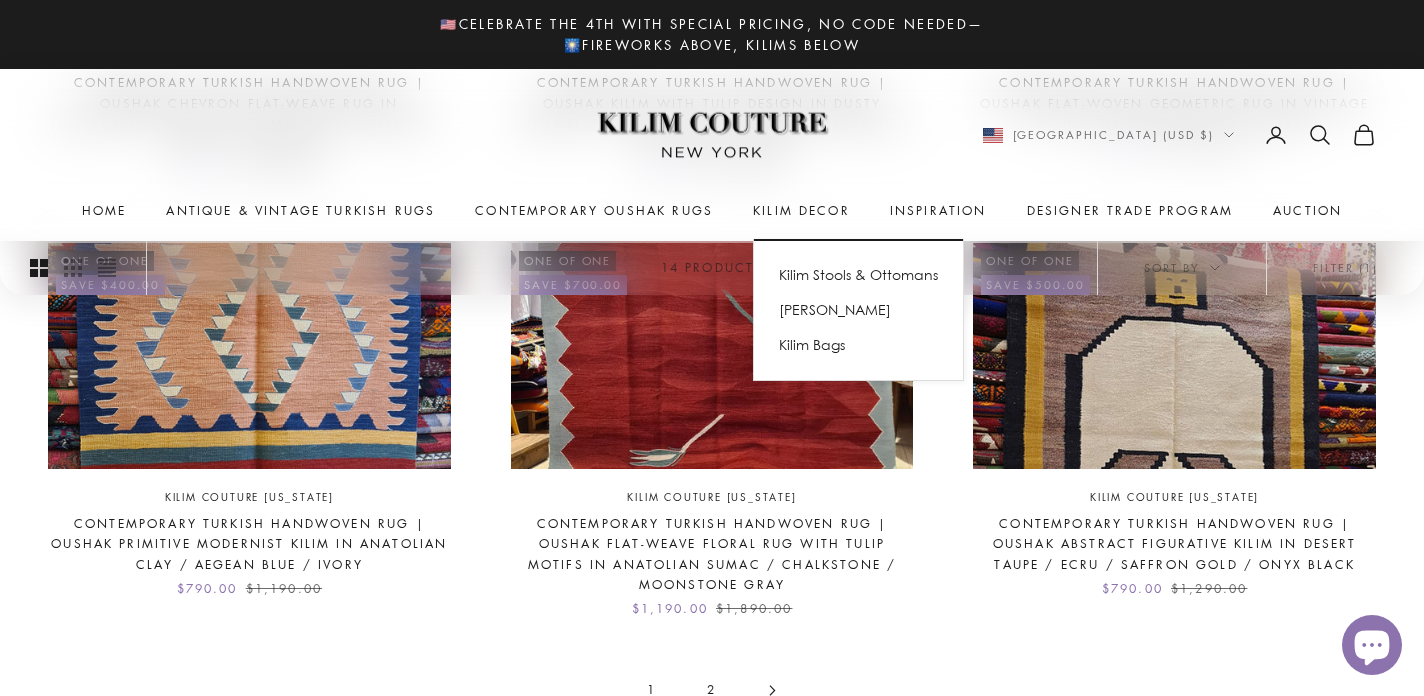 click on "Kilim Decor" at bounding box center [801, 211] 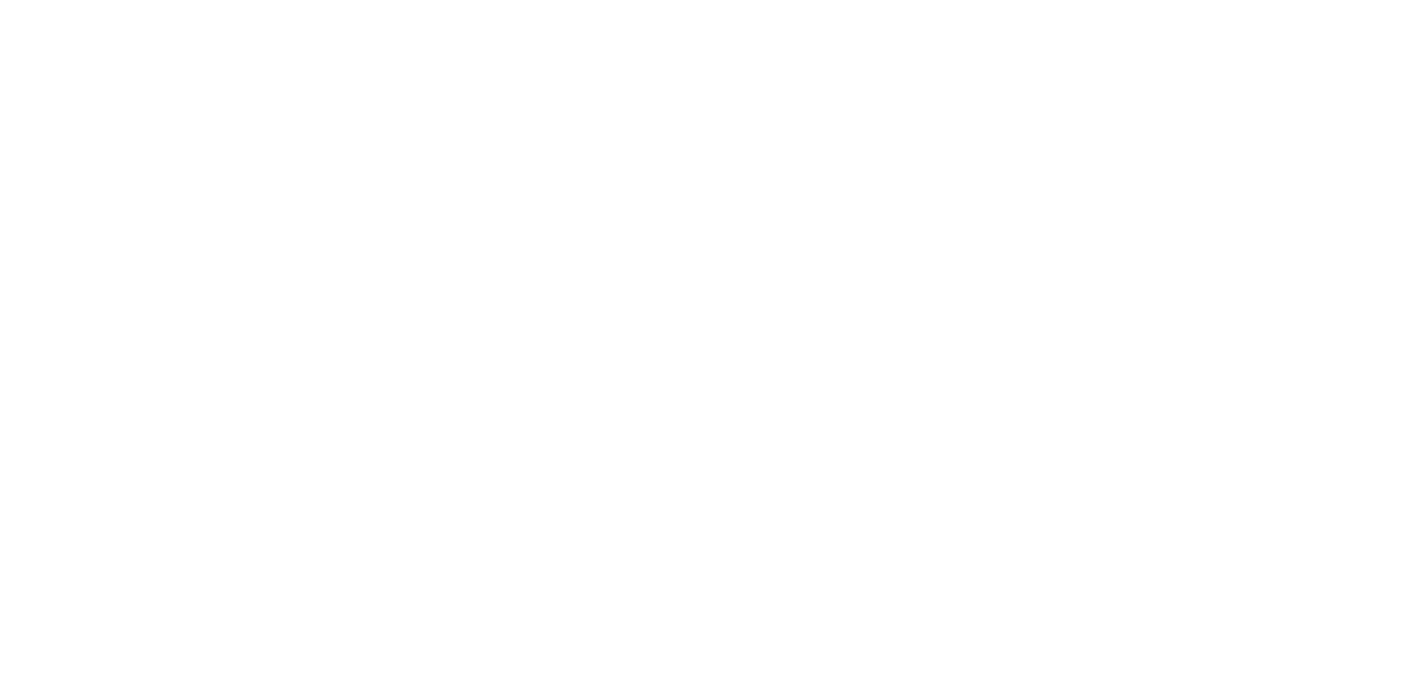 scroll, scrollTop: 0, scrollLeft: 0, axis: both 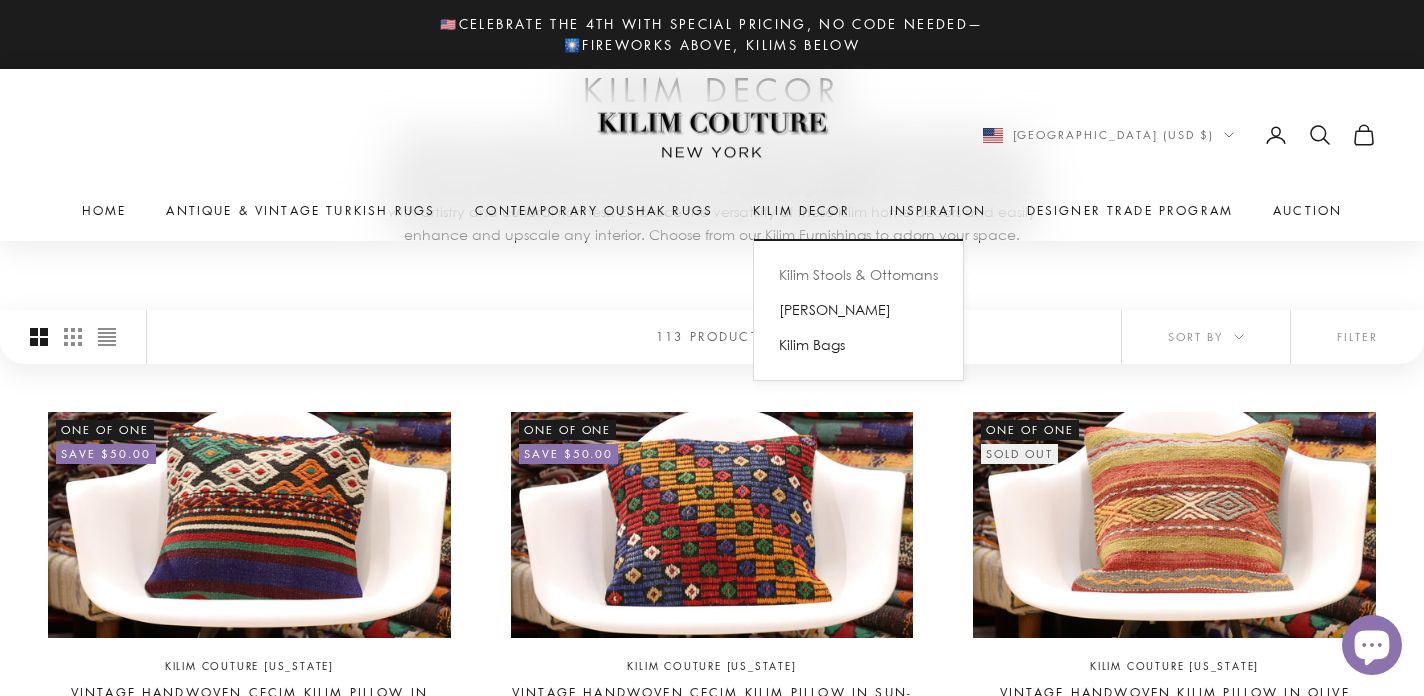 click on "Kilim Stools & Ottomans" at bounding box center [858, 274] 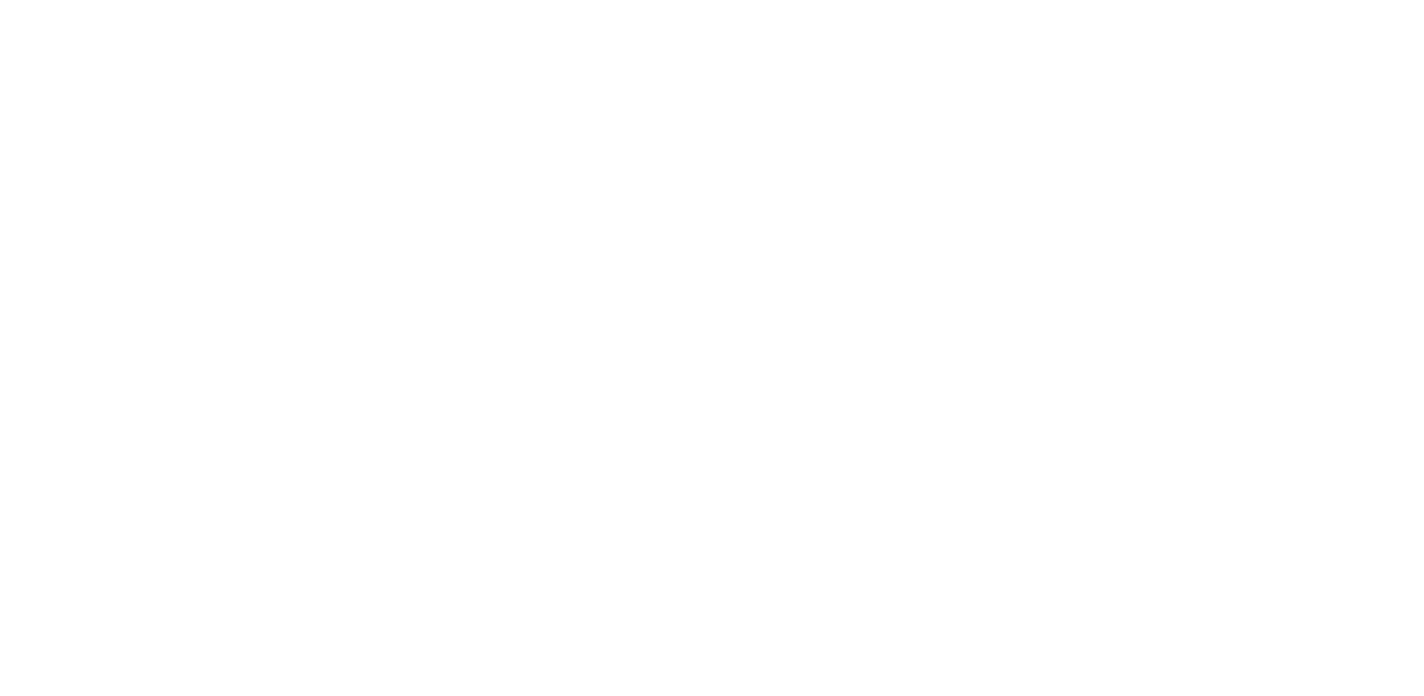 scroll, scrollTop: 0, scrollLeft: 0, axis: both 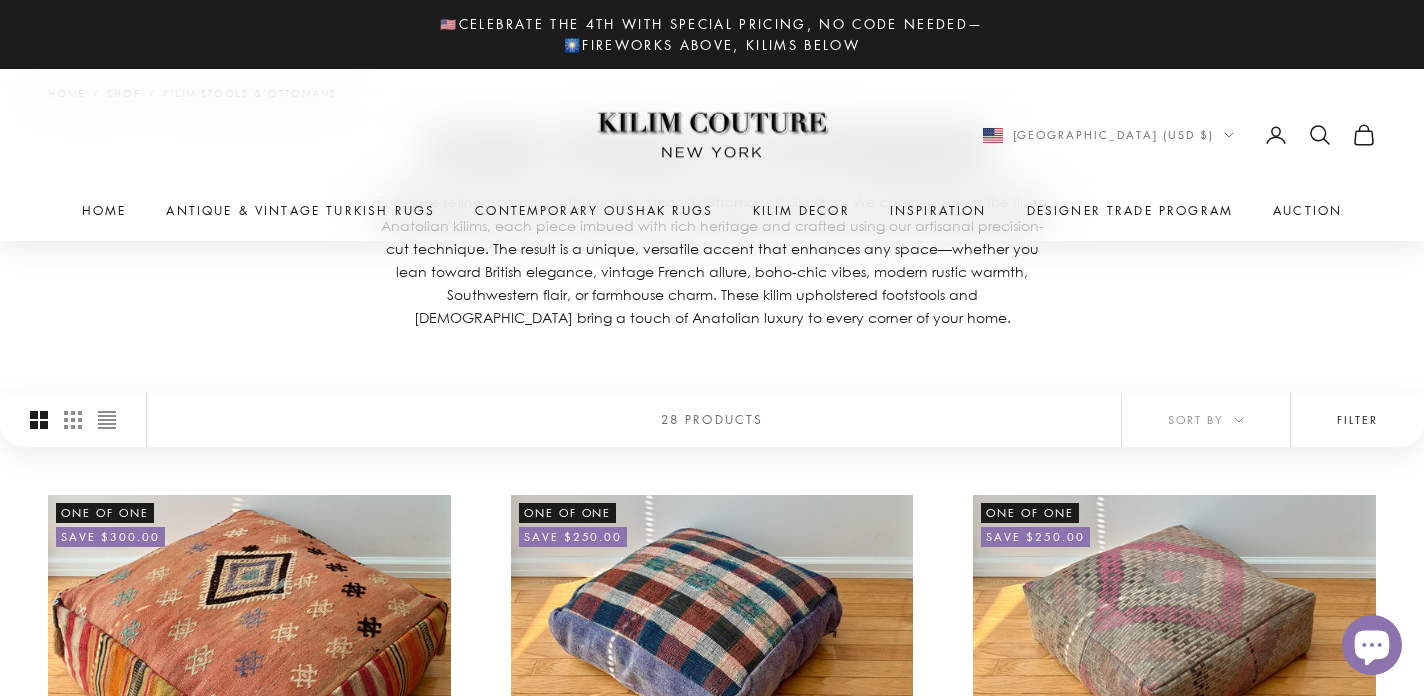 click on "Filter" at bounding box center (1357, 420) 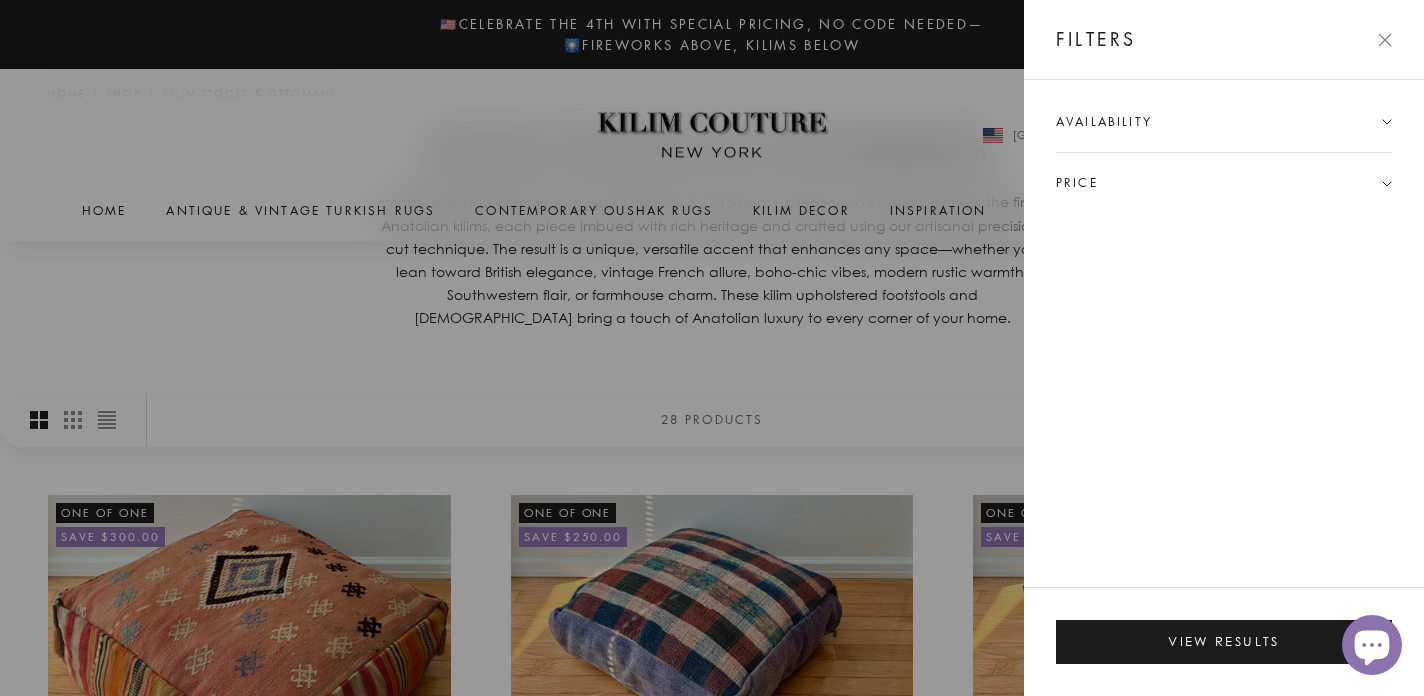 click on "Price" at bounding box center [1224, 183] 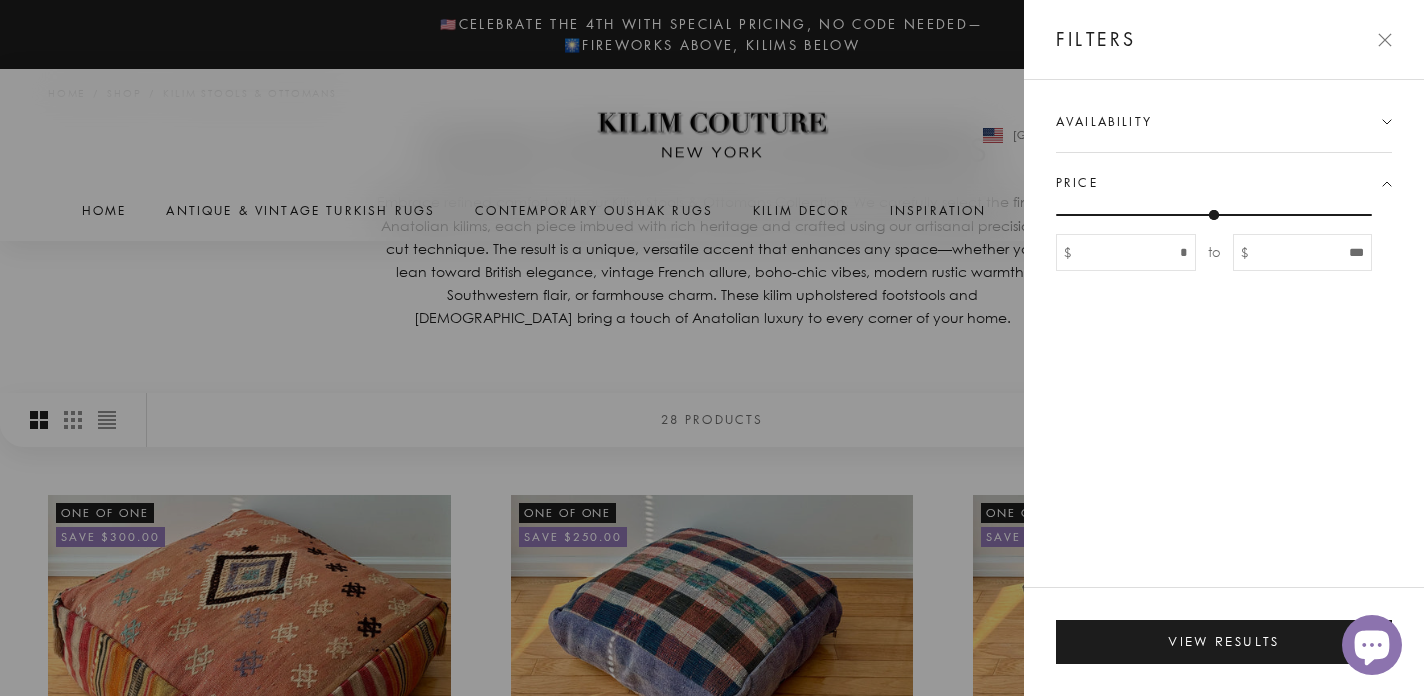 click on "Availability" at bounding box center (1224, 132) 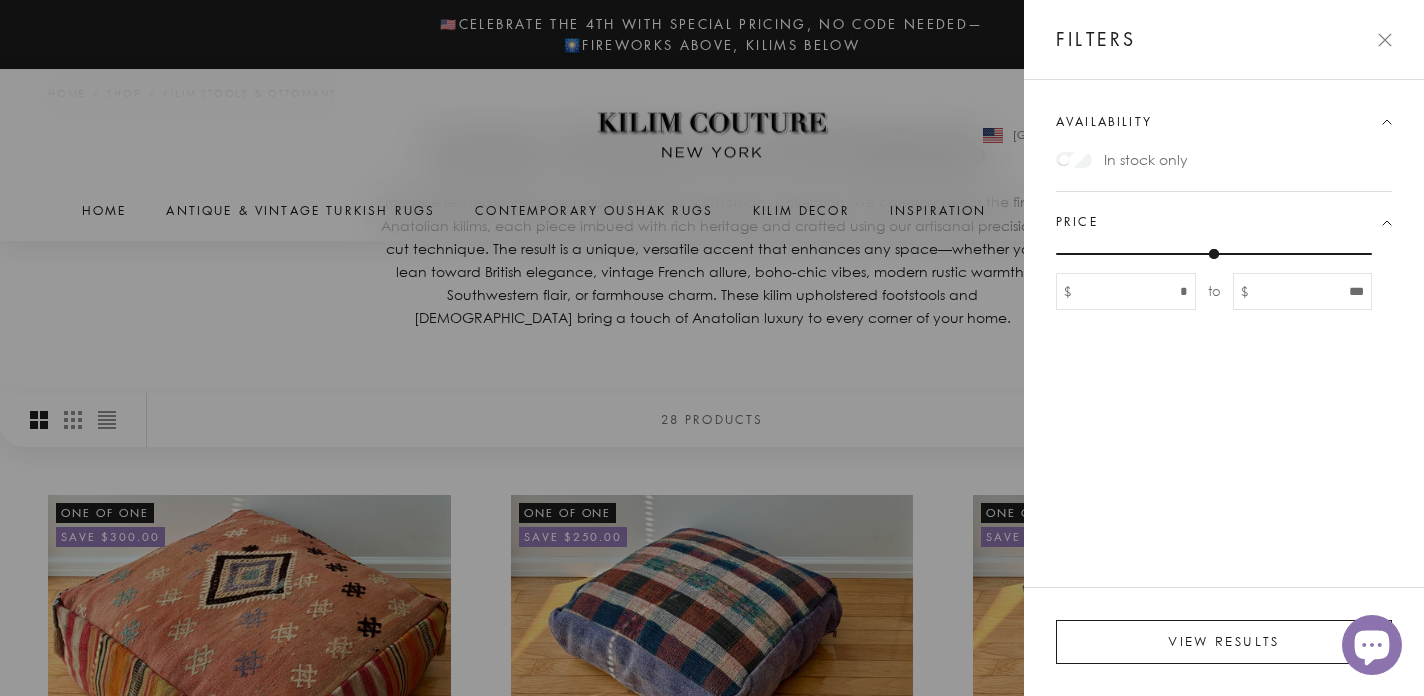 click on "View results" at bounding box center [1224, 642] 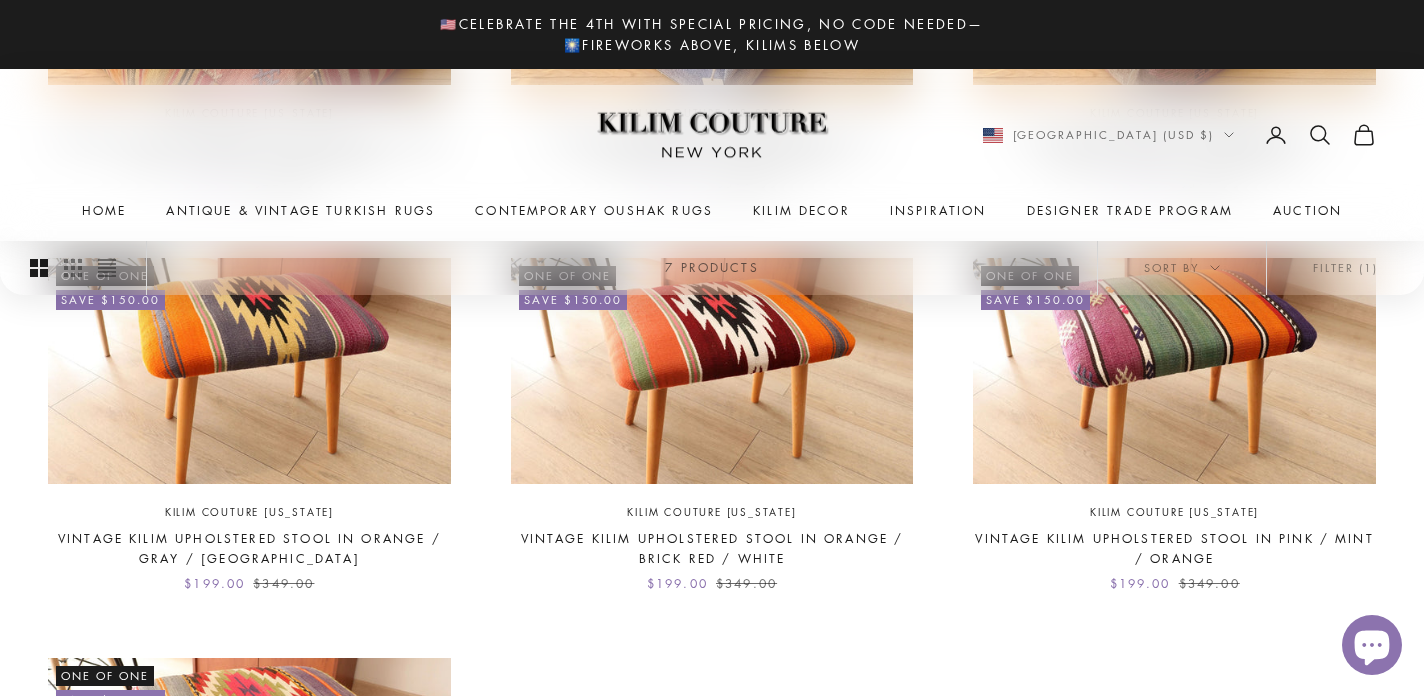 scroll, scrollTop: 897, scrollLeft: 0, axis: vertical 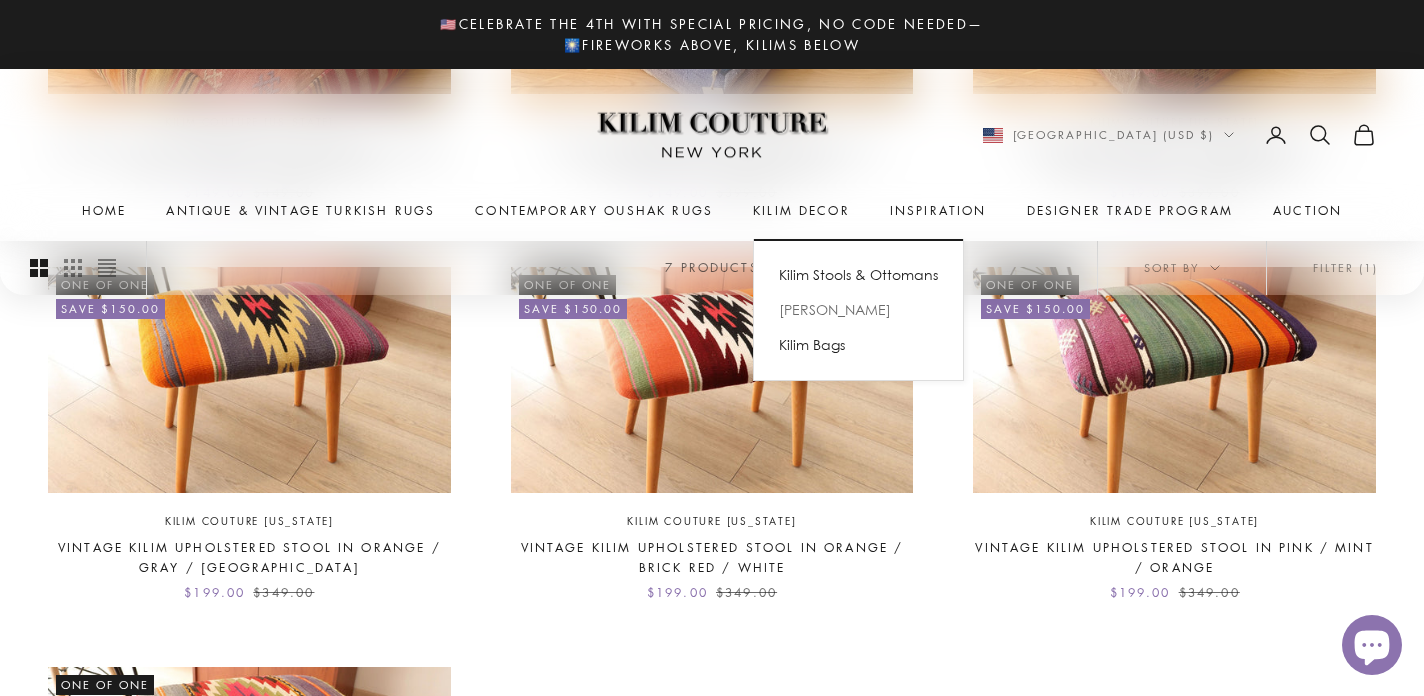 click on "[PERSON_NAME]" at bounding box center [858, 309] 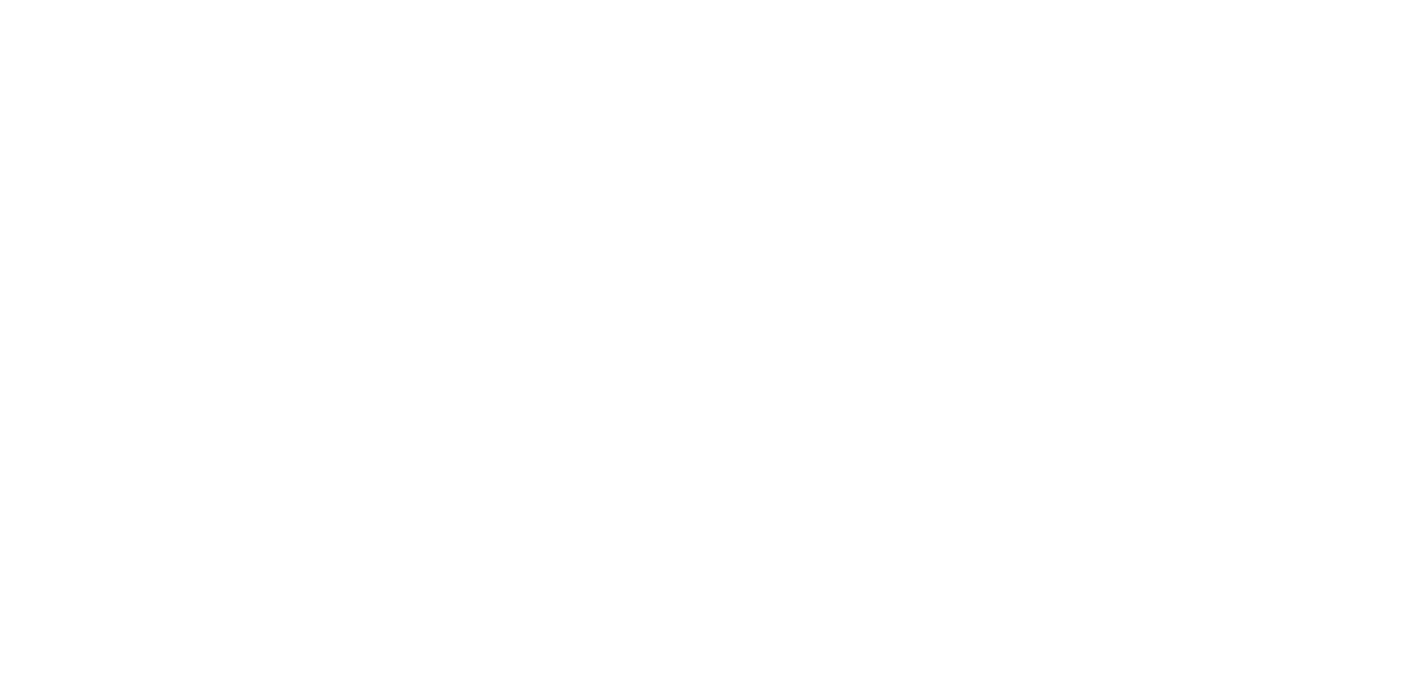 scroll, scrollTop: 0, scrollLeft: 0, axis: both 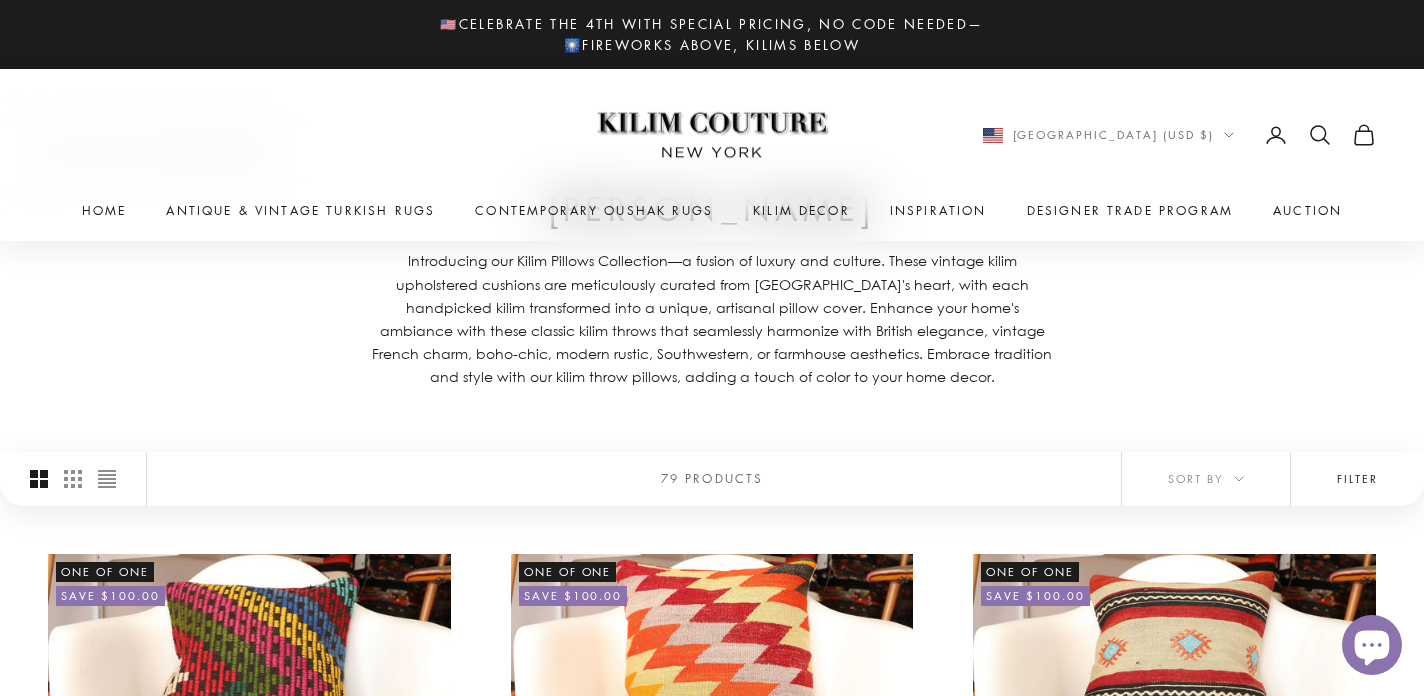 click on "Filter" at bounding box center [1357, 479] 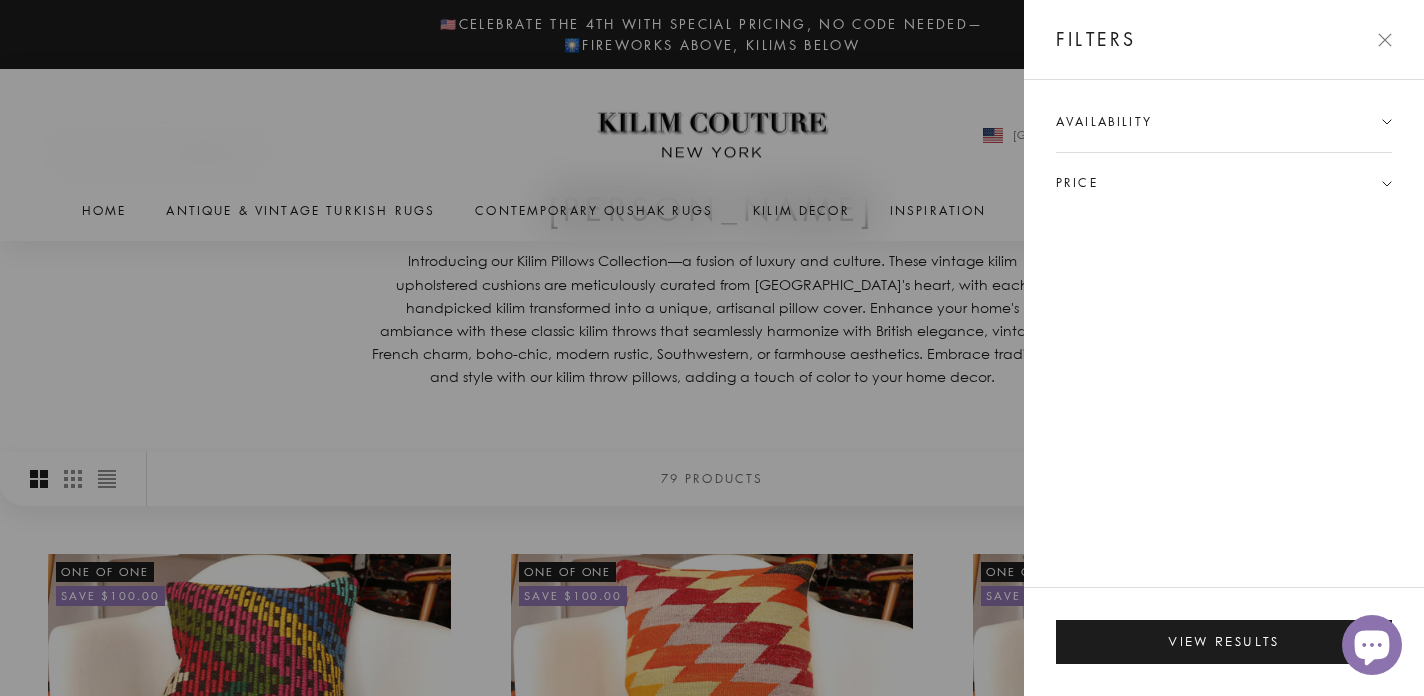 click on "Price" at bounding box center (1224, 183) 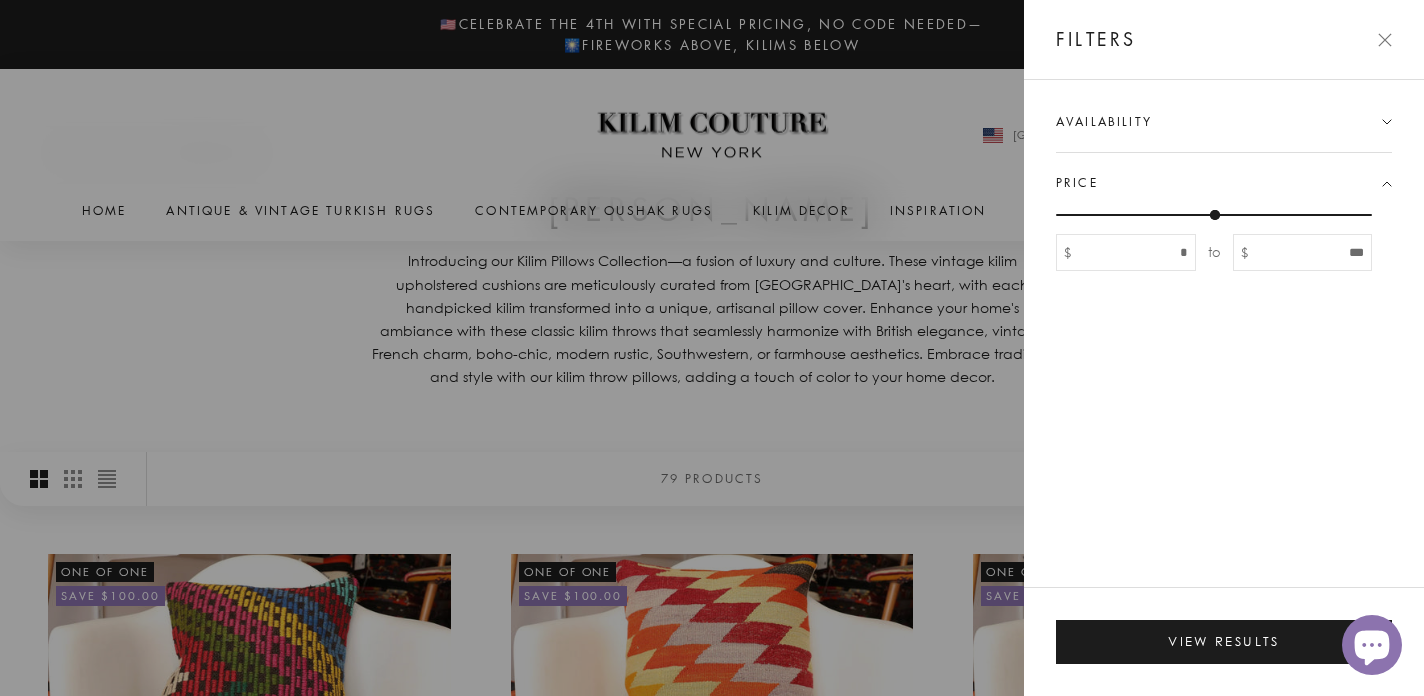 click on "Availability" at bounding box center (1104, 122) 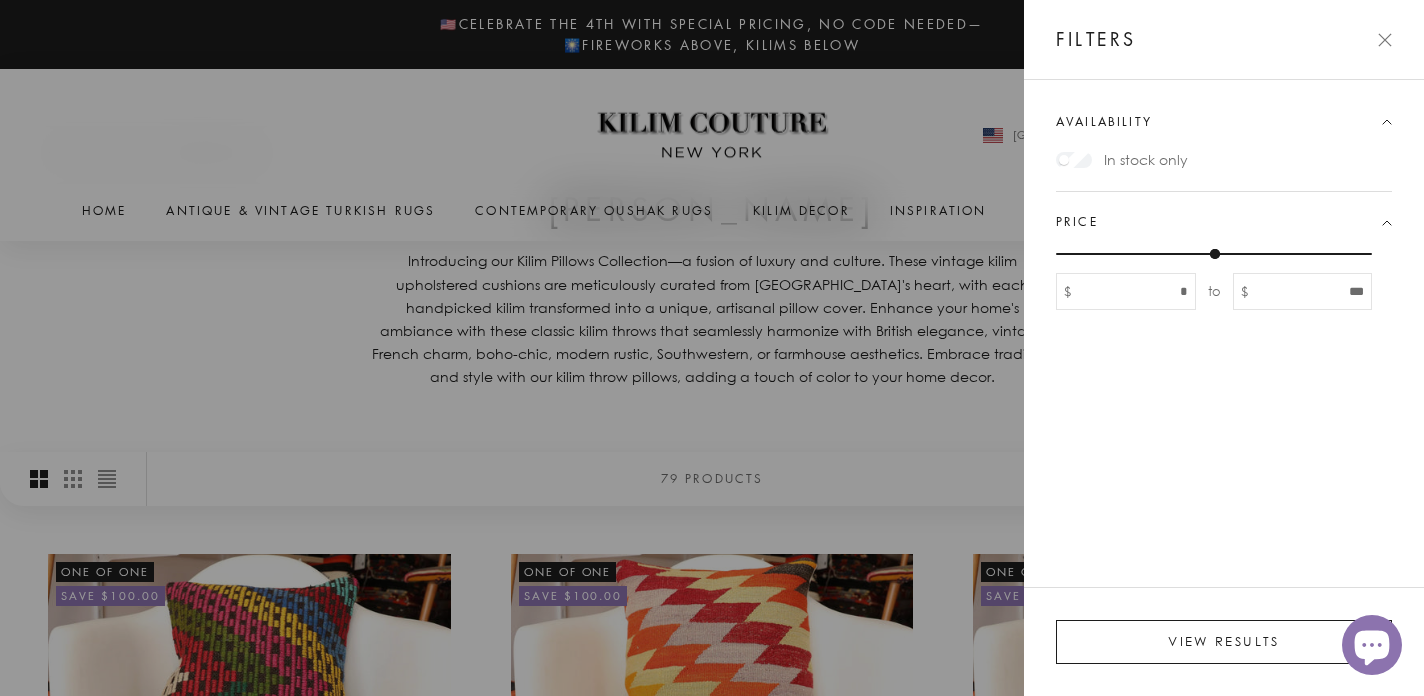 click on "View results" at bounding box center [1224, 642] 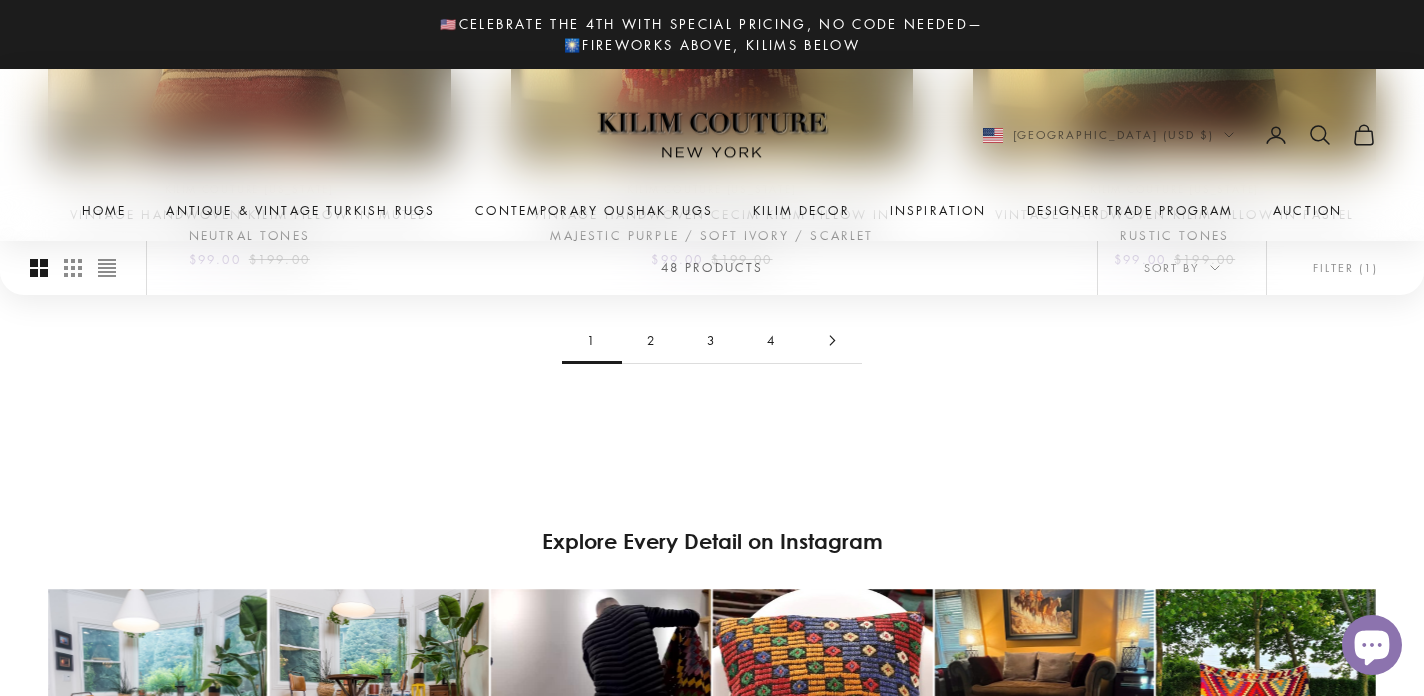 scroll, scrollTop: 1928, scrollLeft: 0, axis: vertical 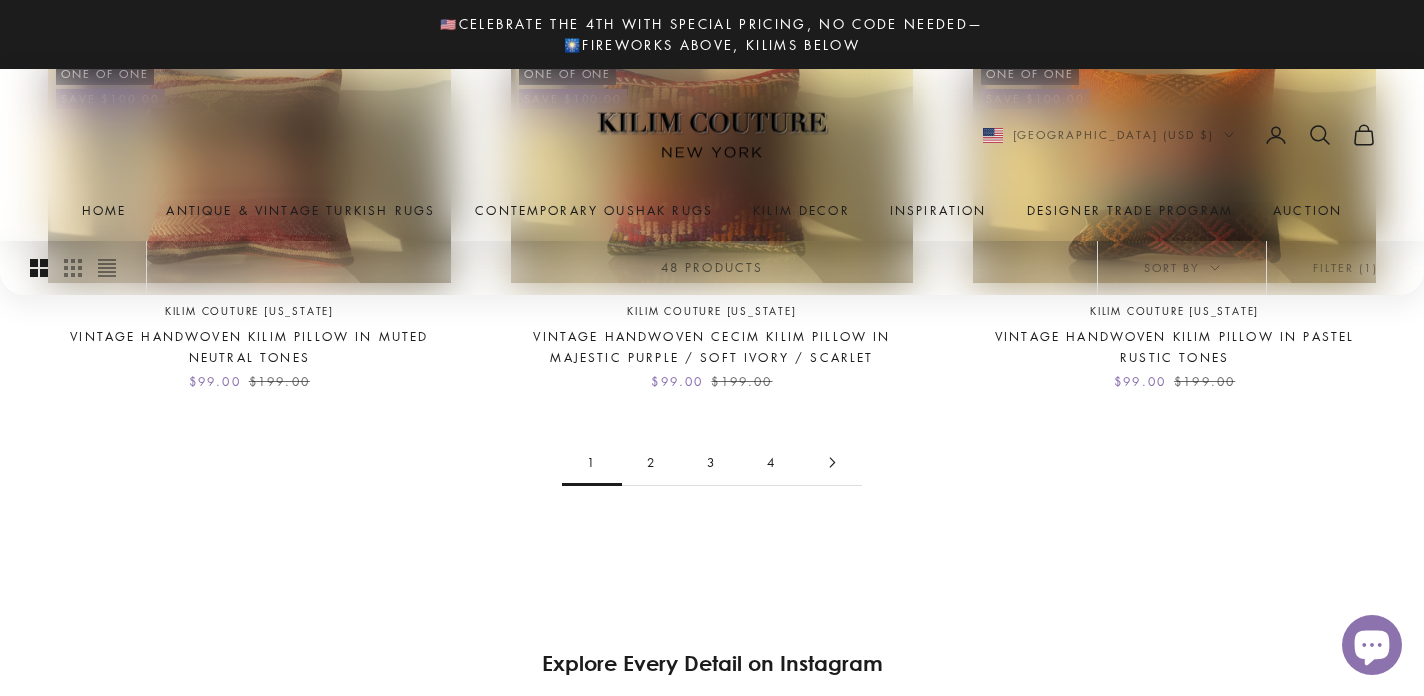 click on "3" at bounding box center [712, 462] 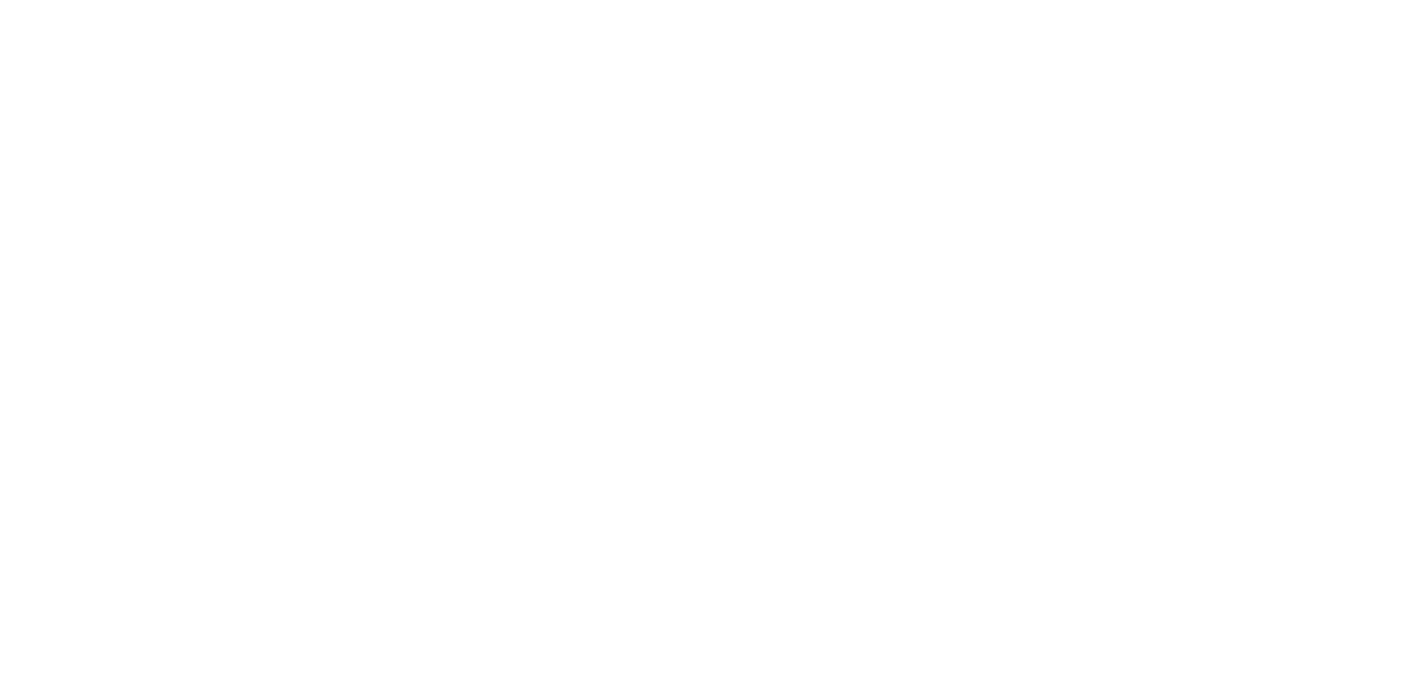 scroll, scrollTop: 0, scrollLeft: 0, axis: both 